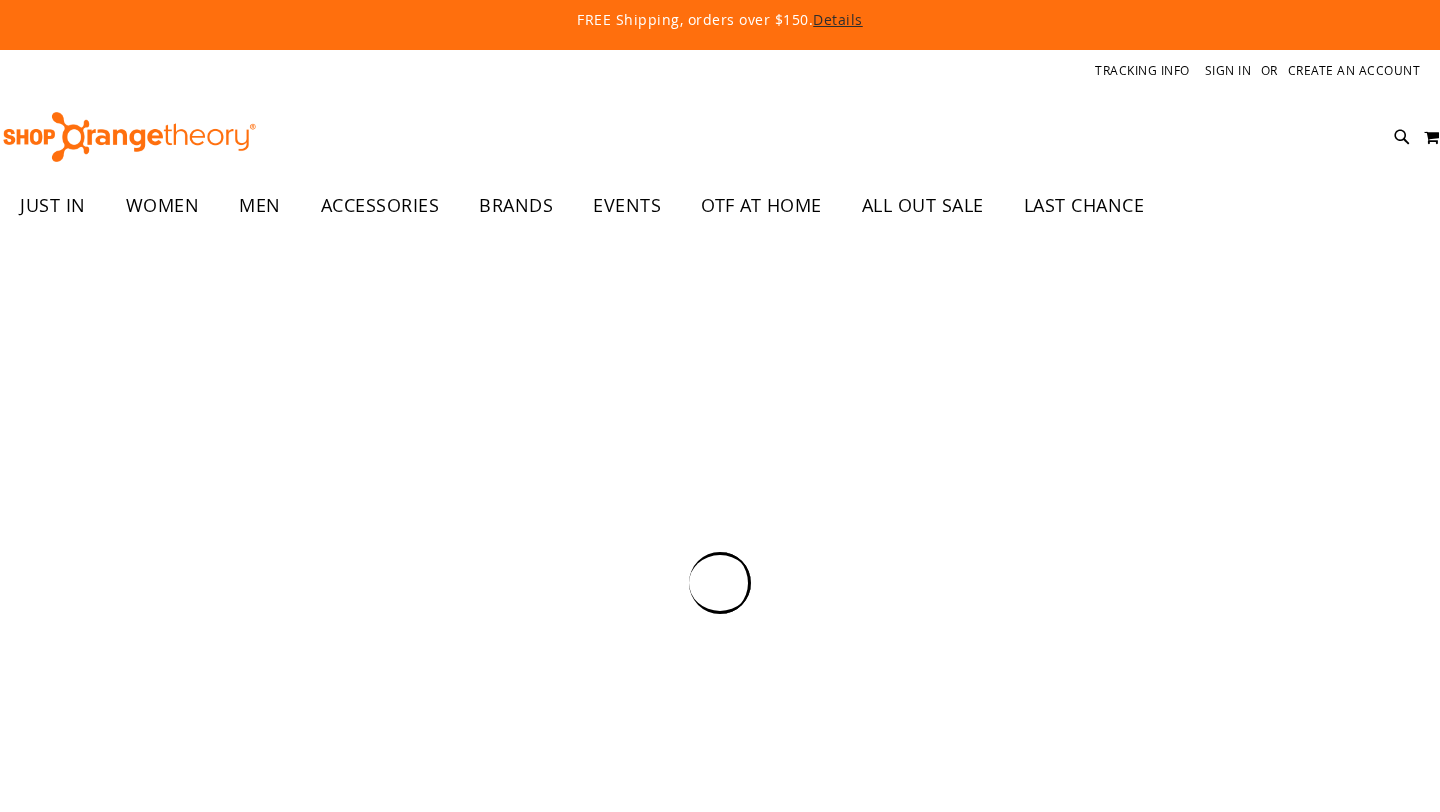 scroll, scrollTop: 0, scrollLeft: 0, axis: both 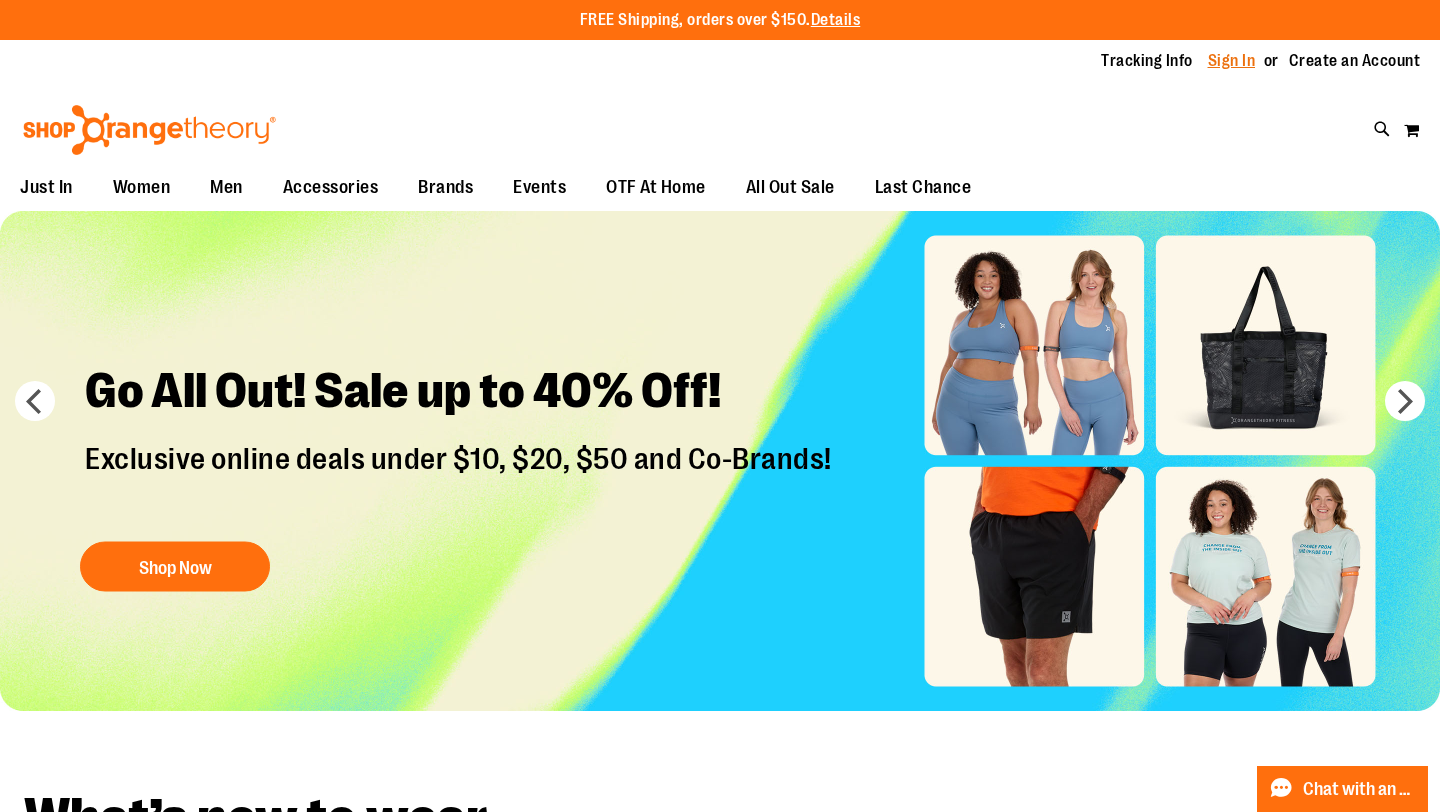 click on "Sign In" at bounding box center [1232, 61] 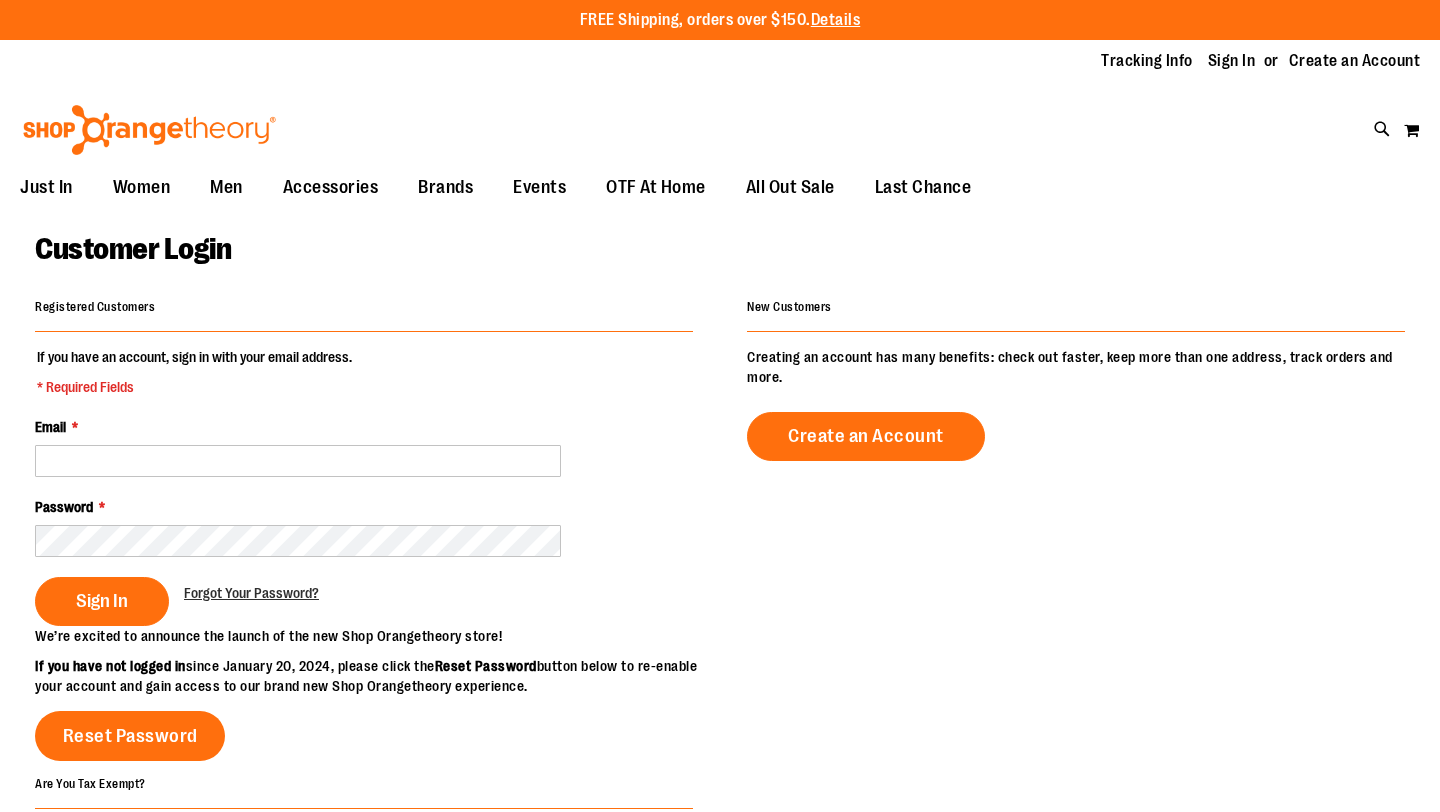 scroll, scrollTop: 0, scrollLeft: 0, axis: both 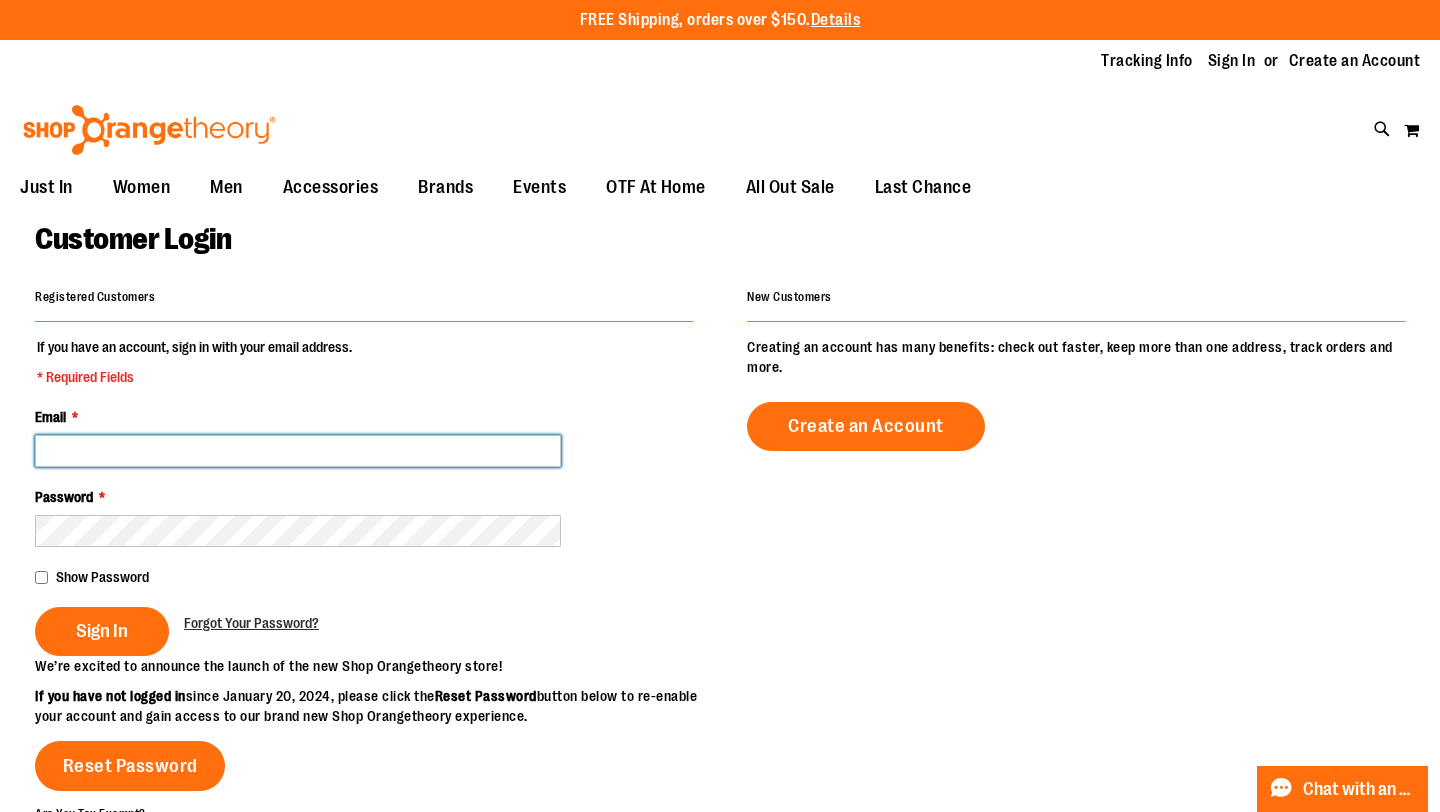 click on "Email *" at bounding box center [298, 451] 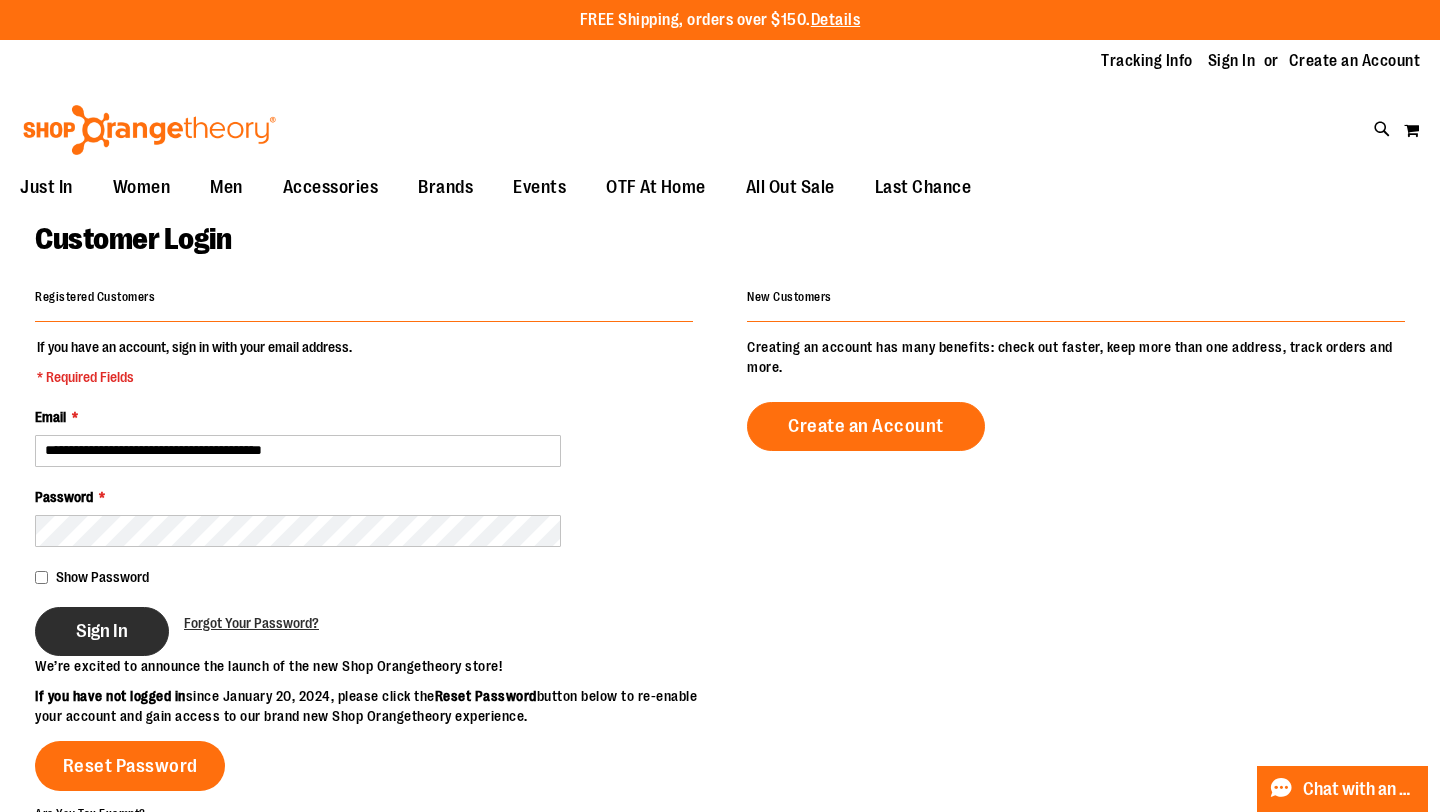 click on "Sign In" at bounding box center (102, 631) 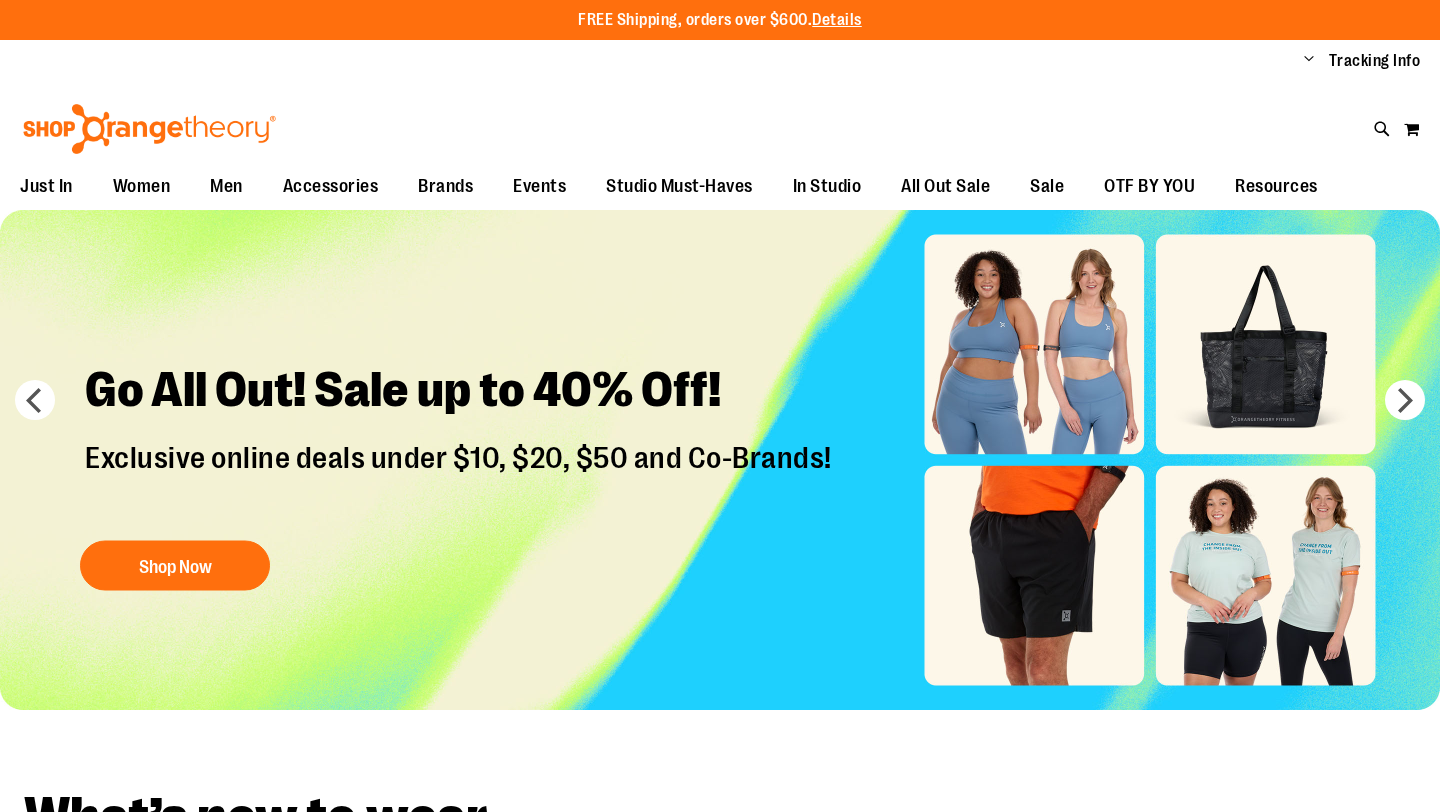 scroll, scrollTop: 0, scrollLeft: 0, axis: both 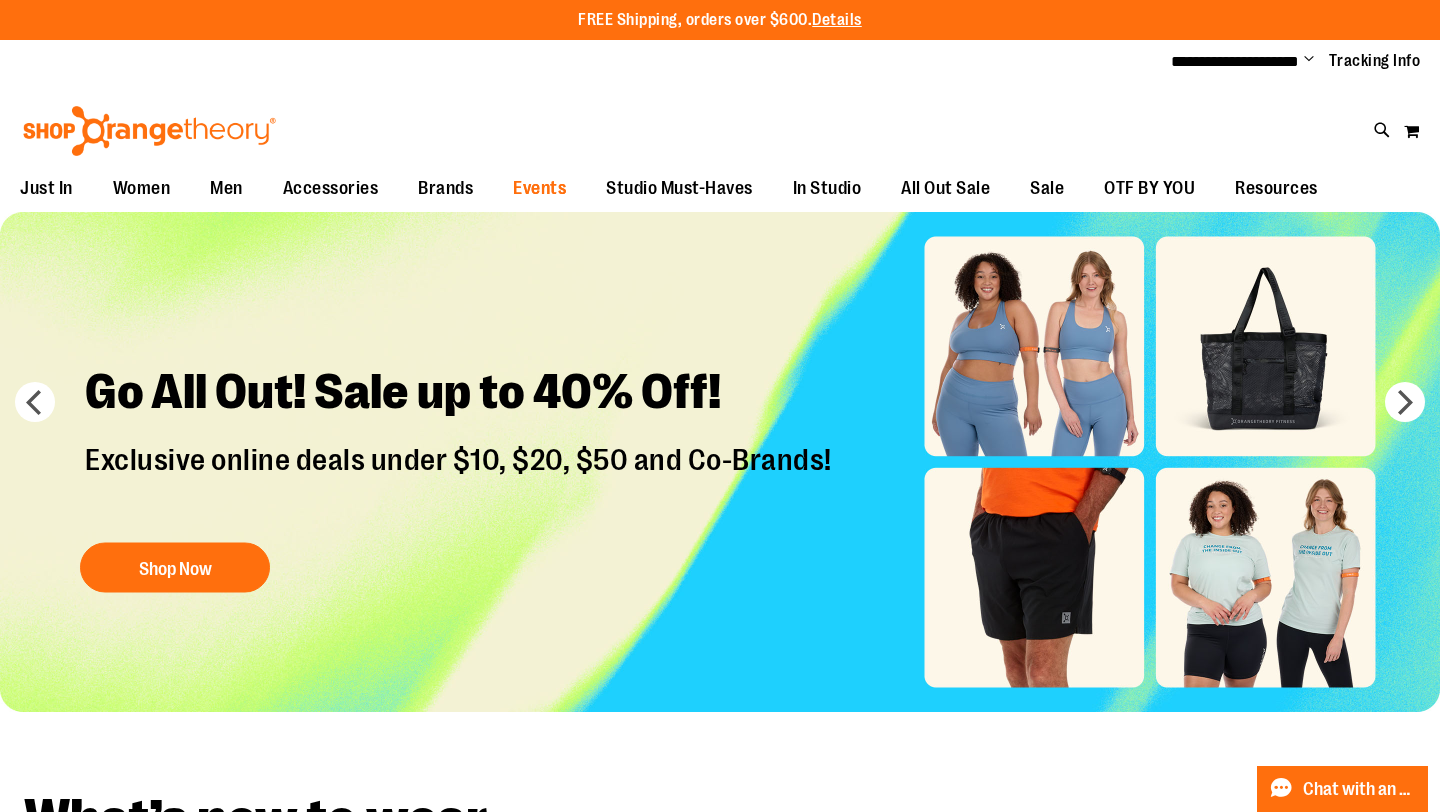 click on "Events" at bounding box center (539, 188) 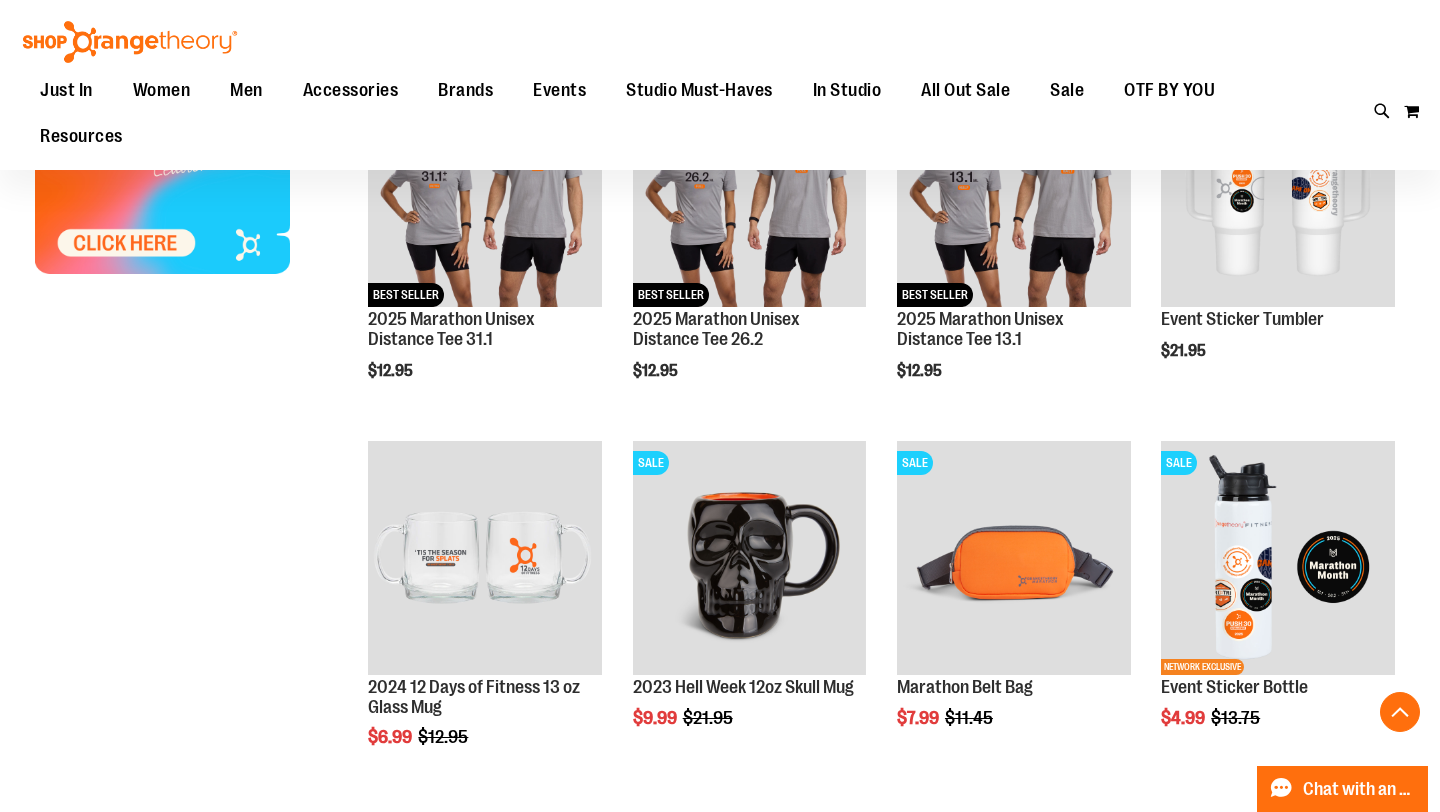 scroll, scrollTop: 0, scrollLeft: 0, axis: both 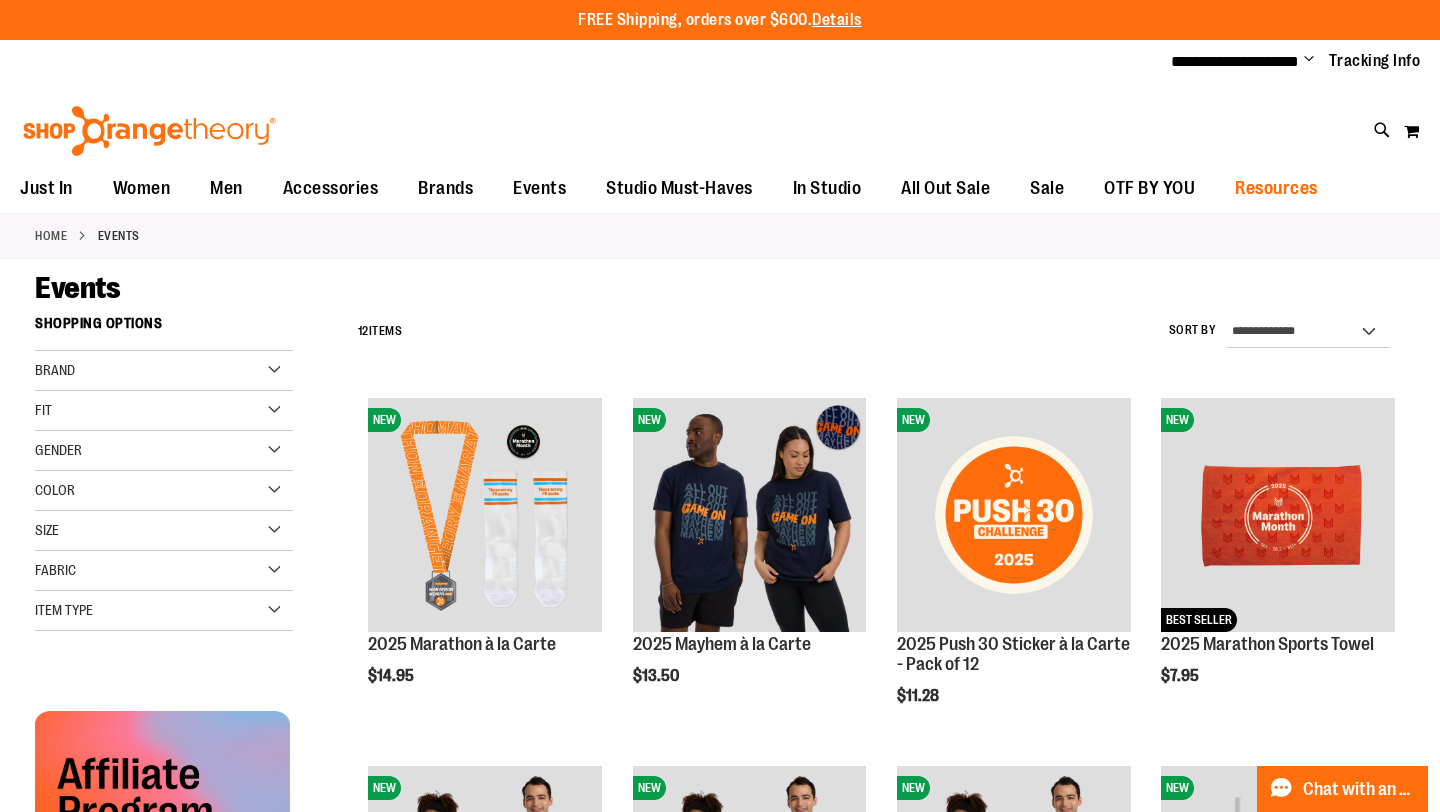 click on "Resources" at bounding box center (1276, 188) 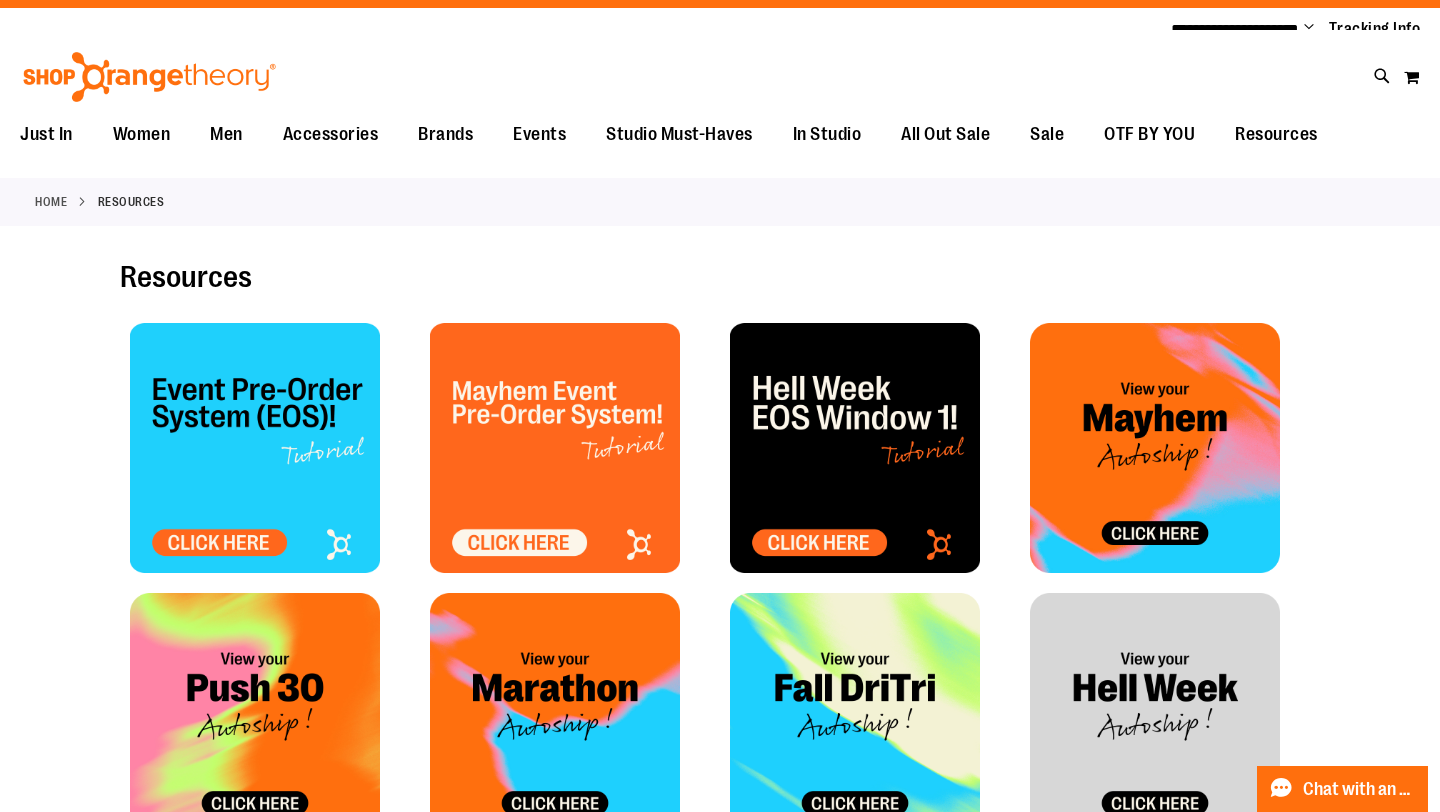 scroll, scrollTop: 0, scrollLeft: 0, axis: both 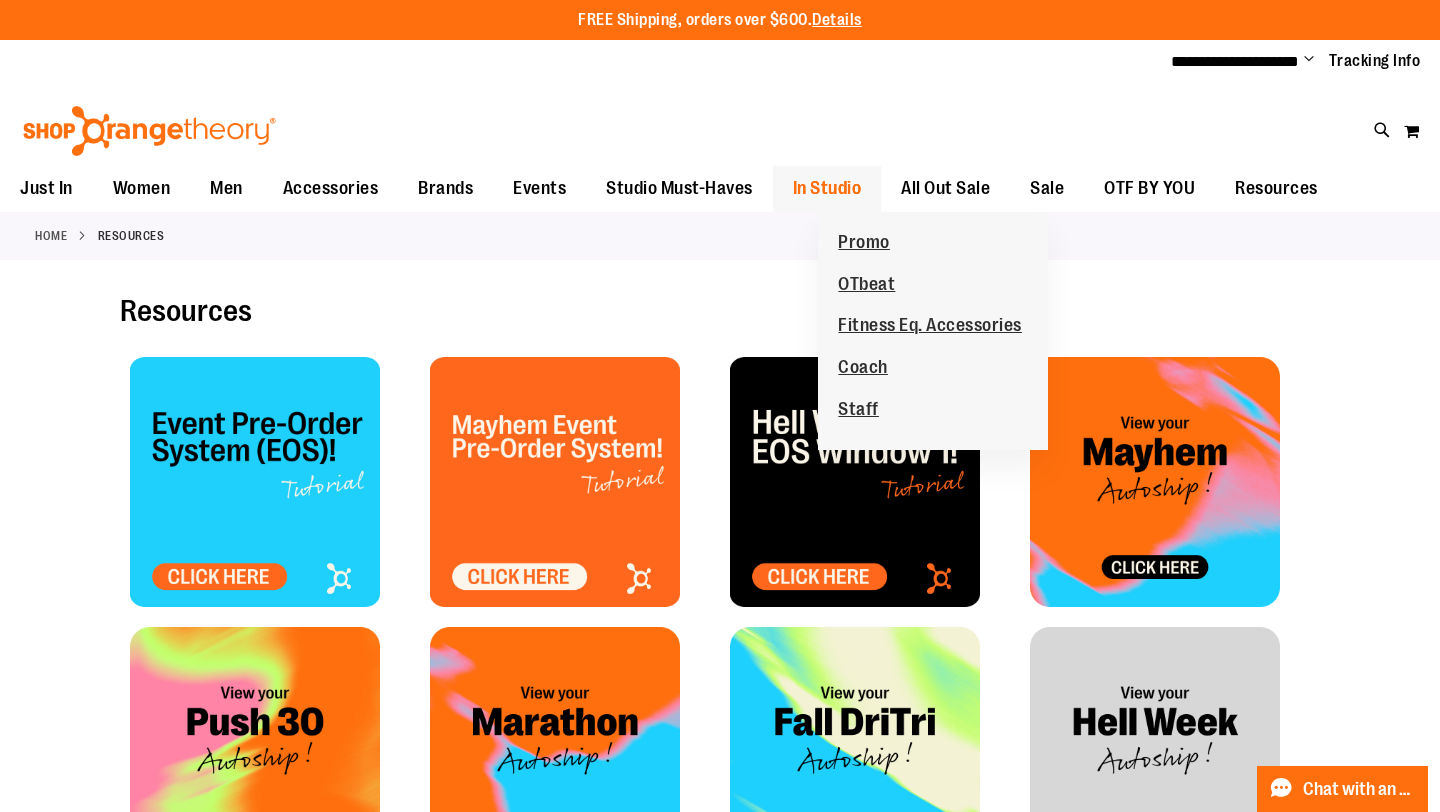 click on "In Studio" at bounding box center [827, 188] 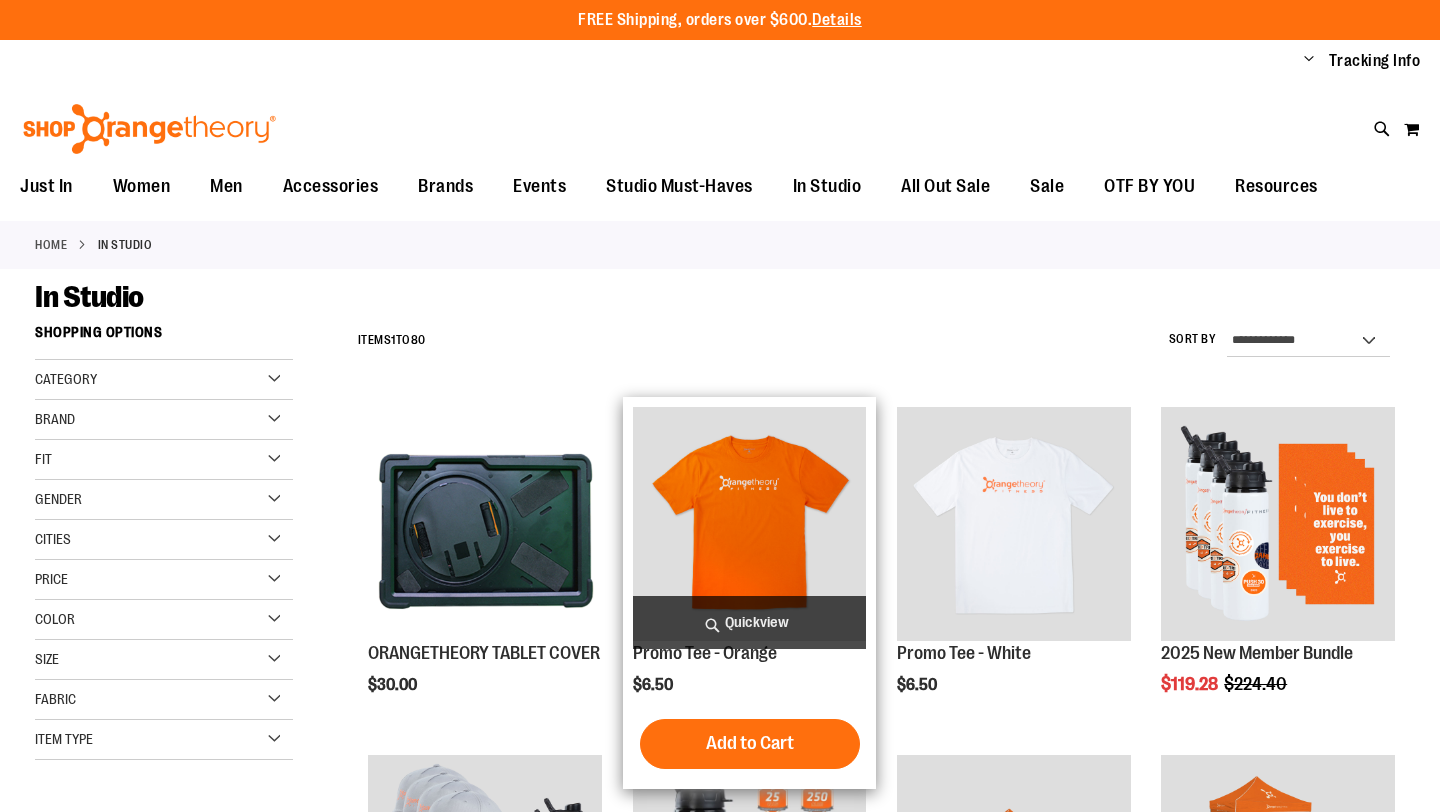 scroll, scrollTop: 0, scrollLeft: 0, axis: both 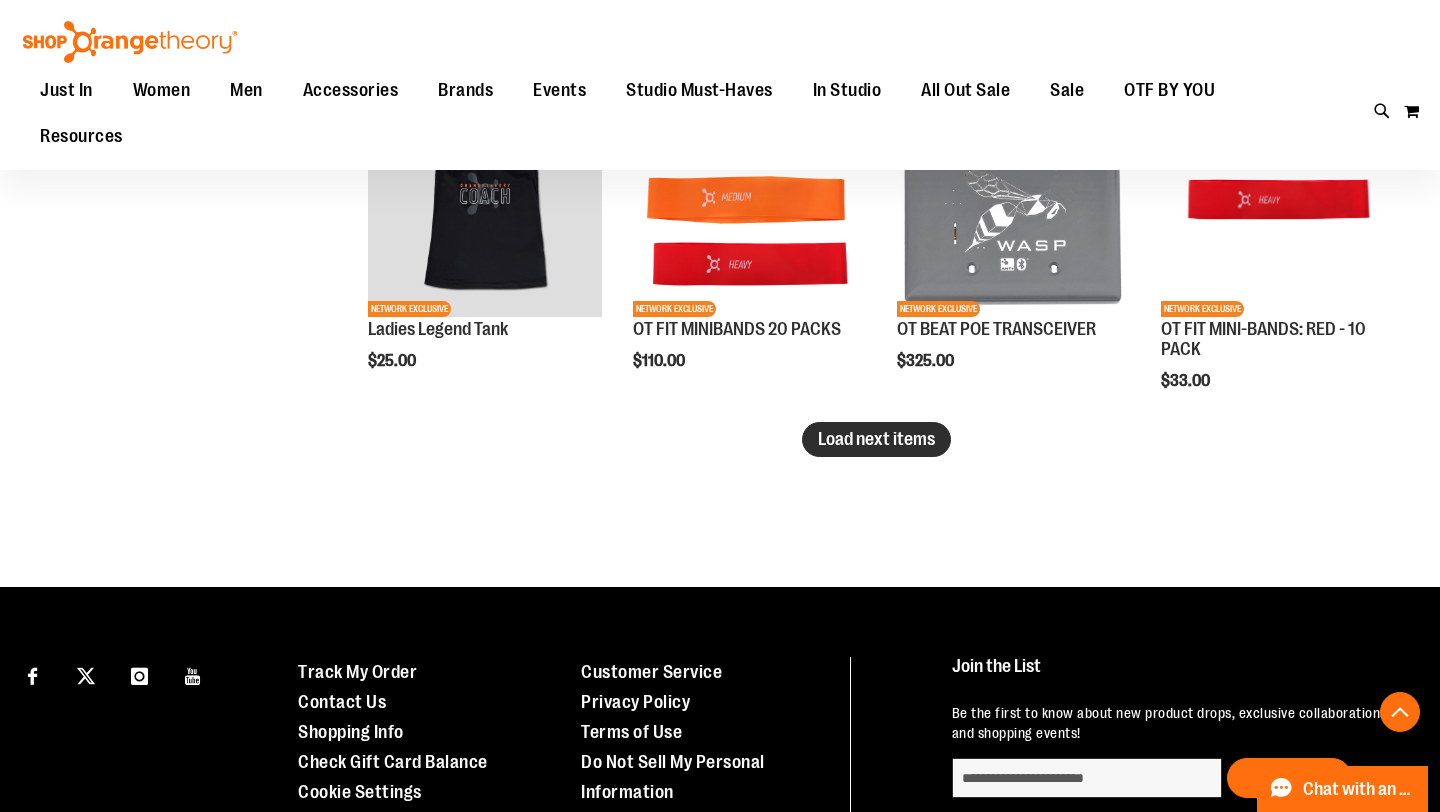 click on "Load next items" at bounding box center [876, 439] 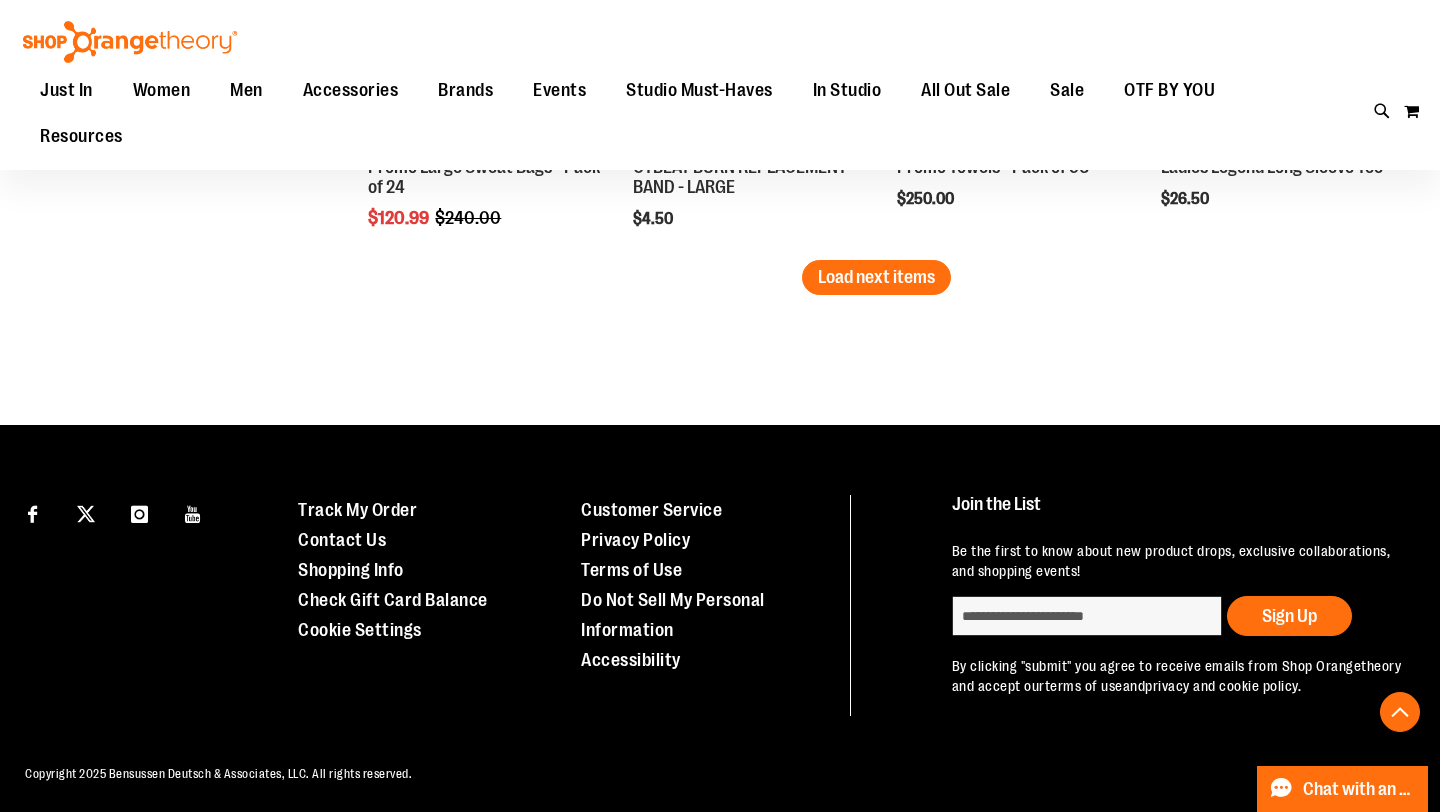 scroll, scrollTop: 4308, scrollLeft: 0, axis: vertical 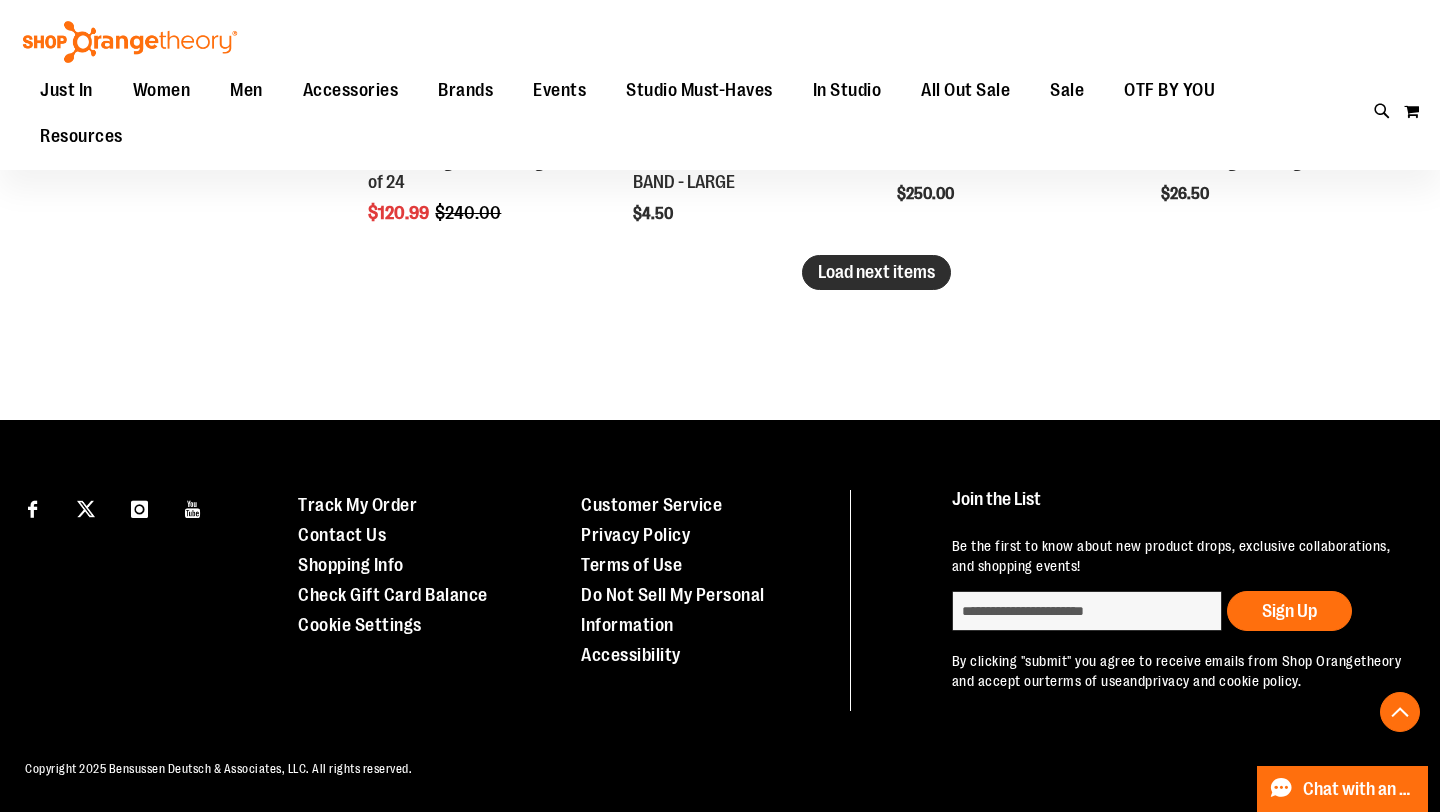 click on "Load next items" at bounding box center [876, 272] 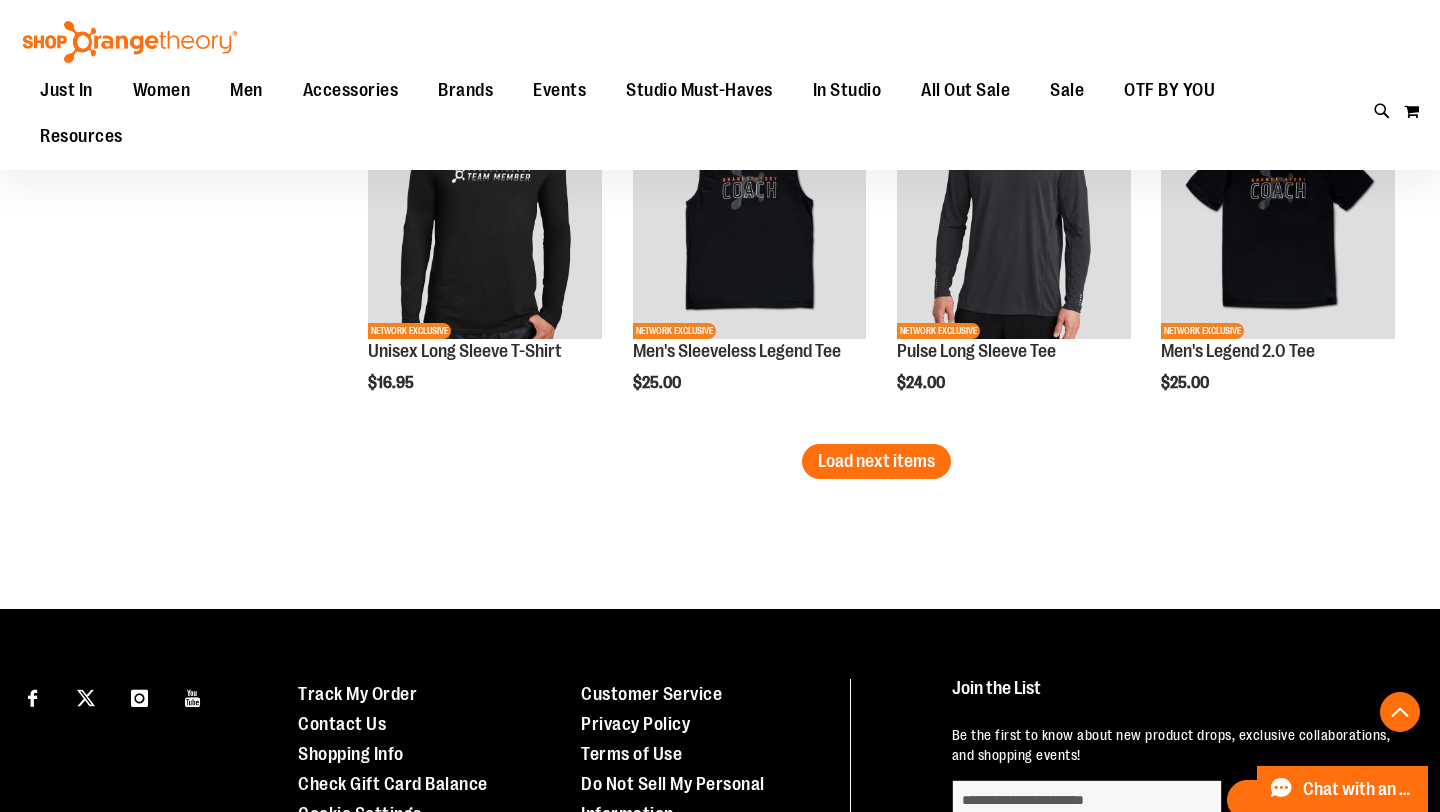 scroll, scrollTop: 5346, scrollLeft: 0, axis: vertical 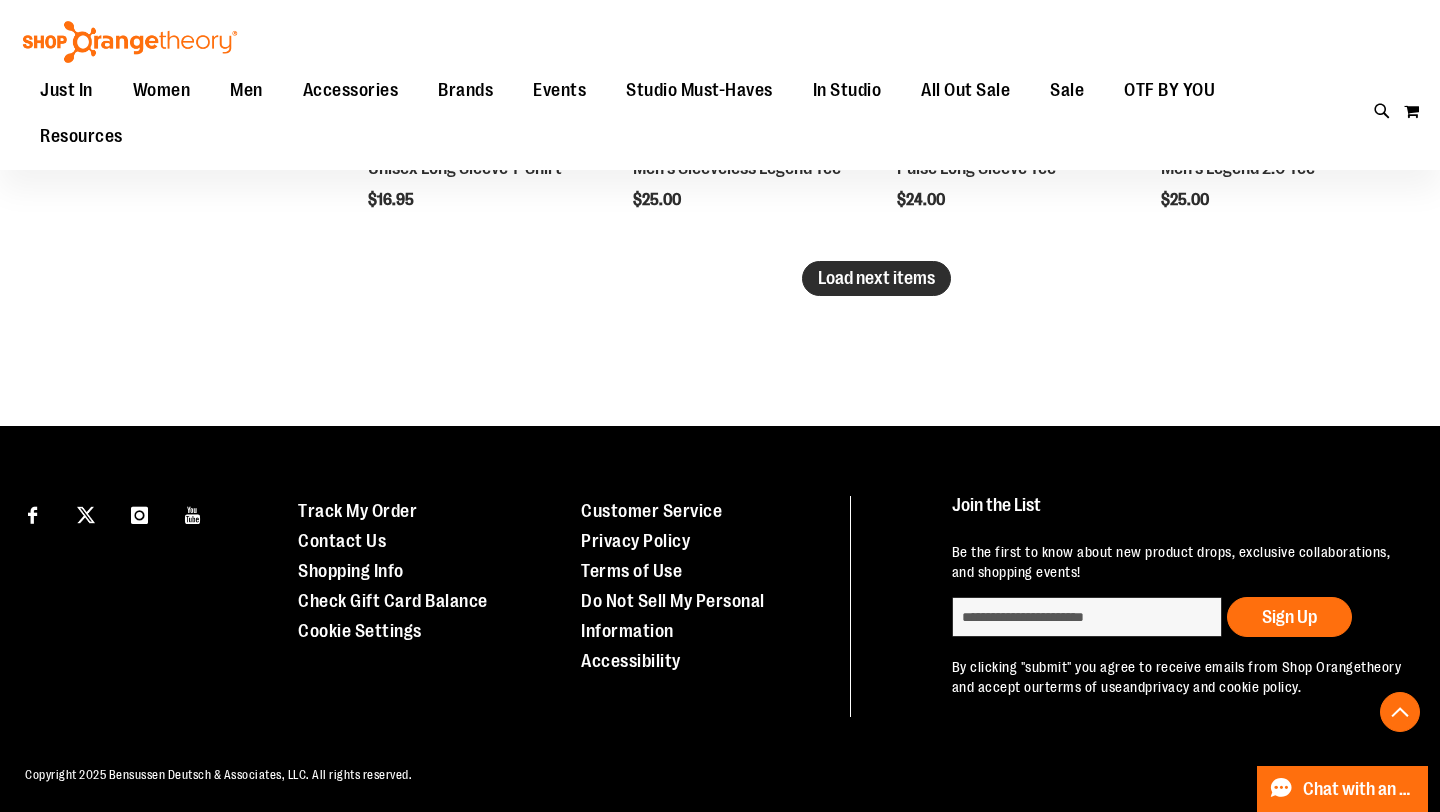 click on "Load next items" at bounding box center (876, 278) 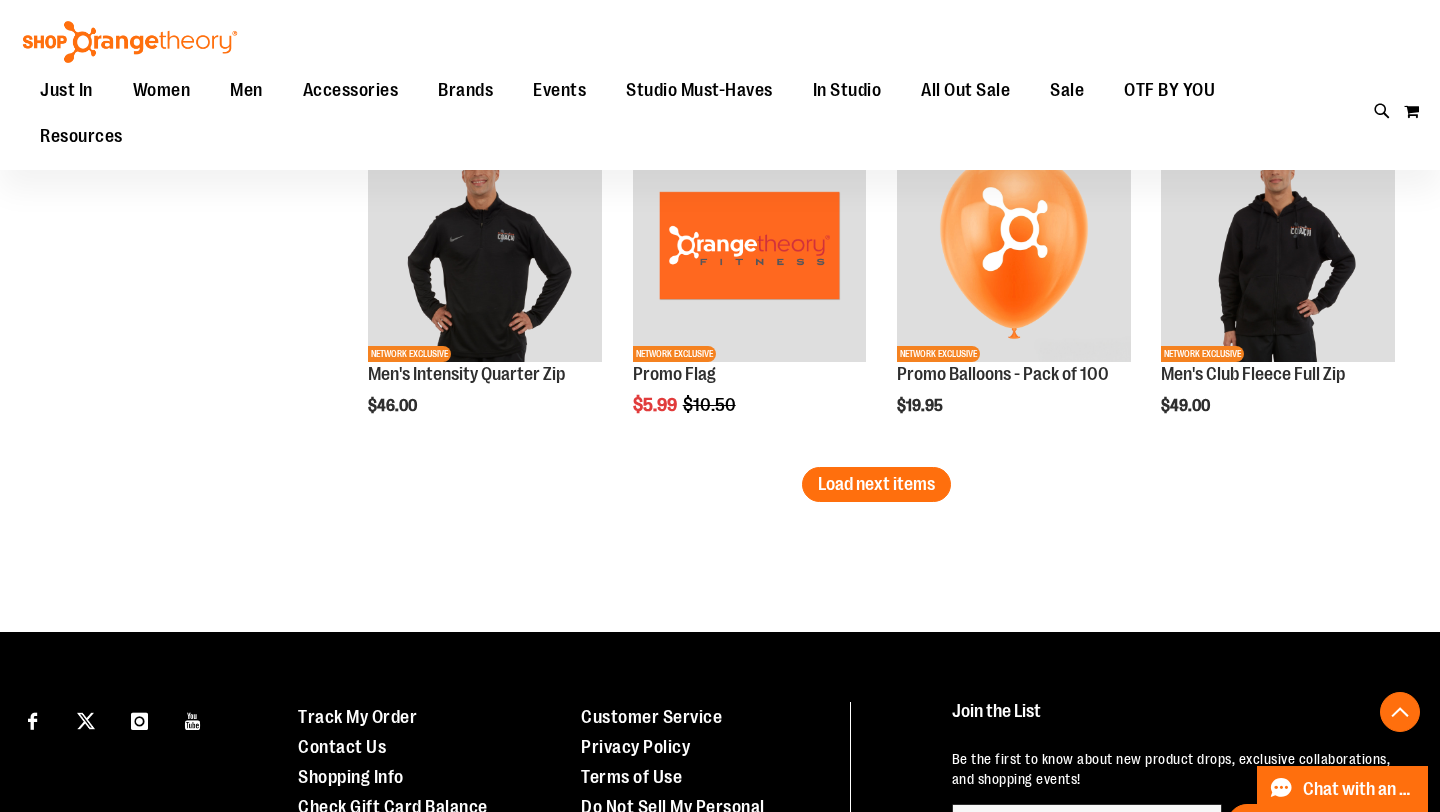scroll, scrollTop: 6111, scrollLeft: 0, axis: vertical 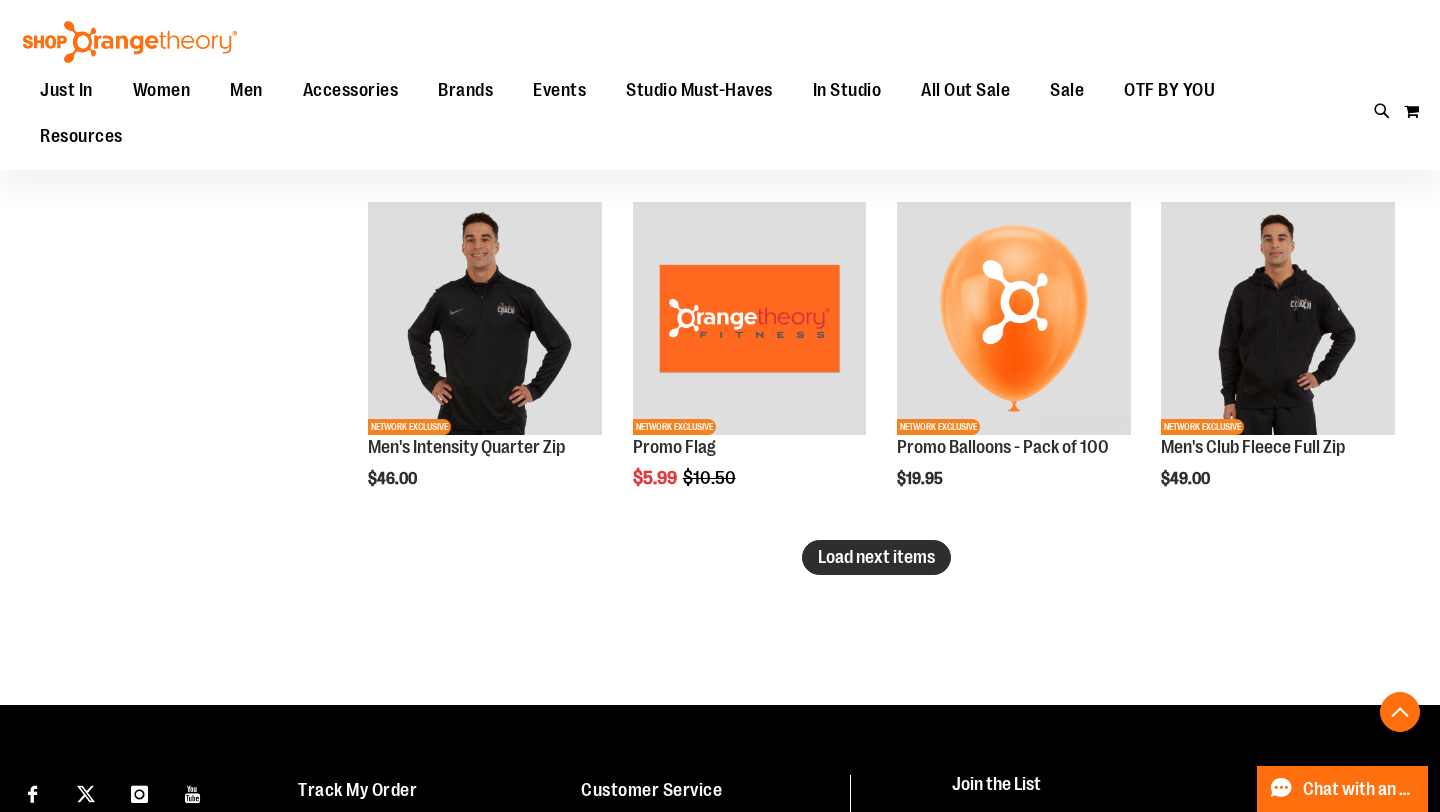 click on "Load next items" at bounding box center [876, 557] 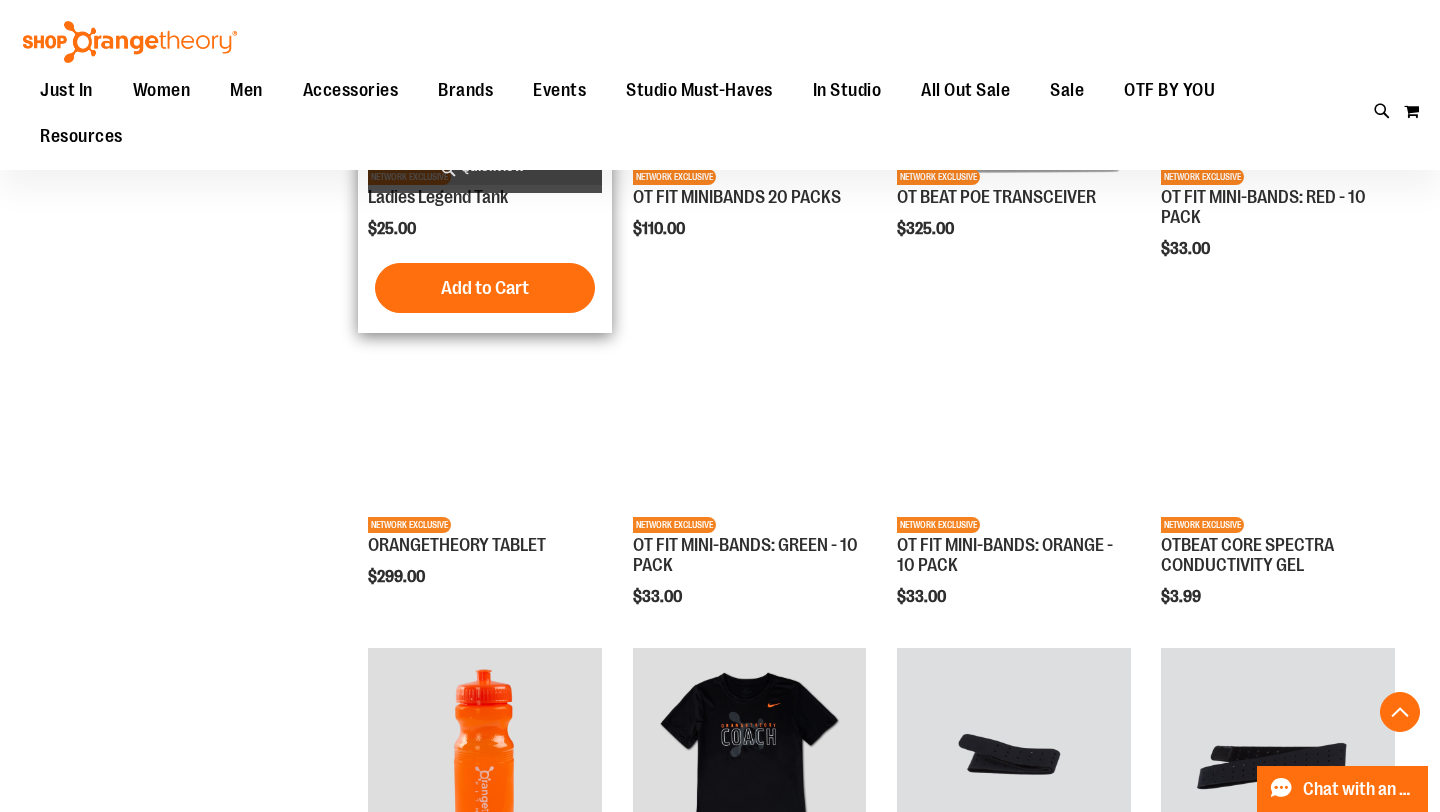 scroll, scrollTop: 3180, scrollLeft: 0, axis: vertical 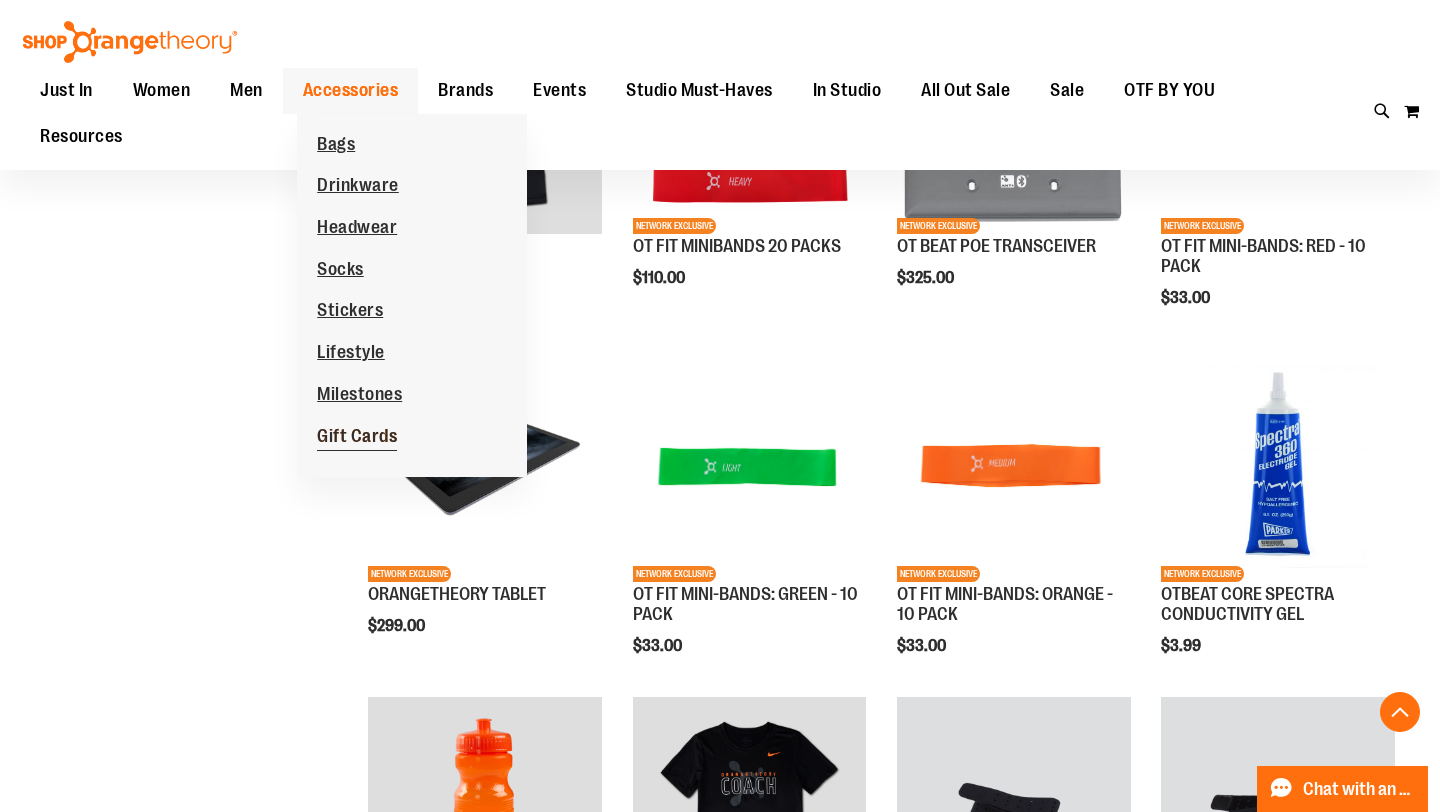 click on "Gift Cards" at bounding box center [357, 438] 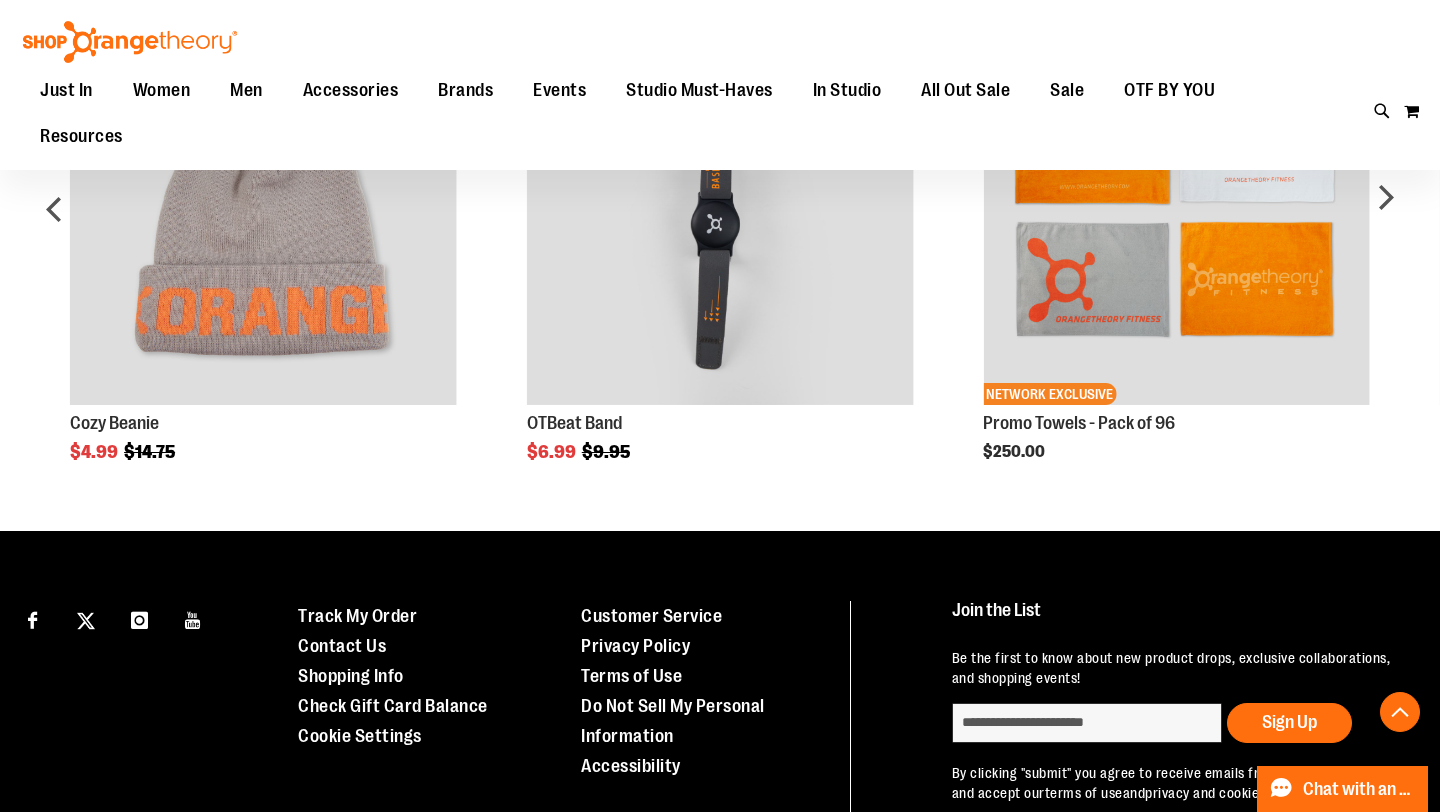 scroll, scrollTop: 1338, scrollLeft: 0, axis: vertical 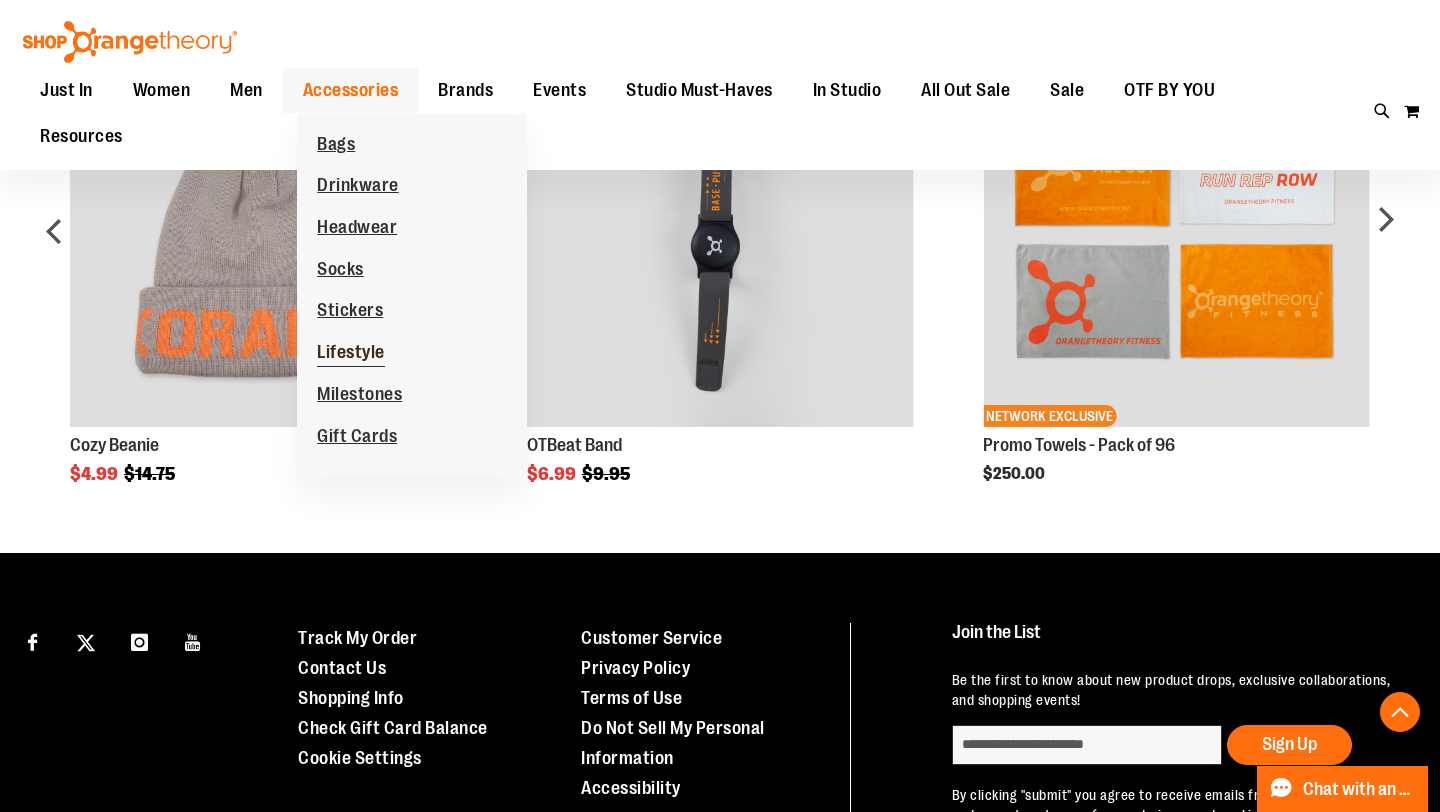 click on "Lifestyle" at bounding box center [351, 353] 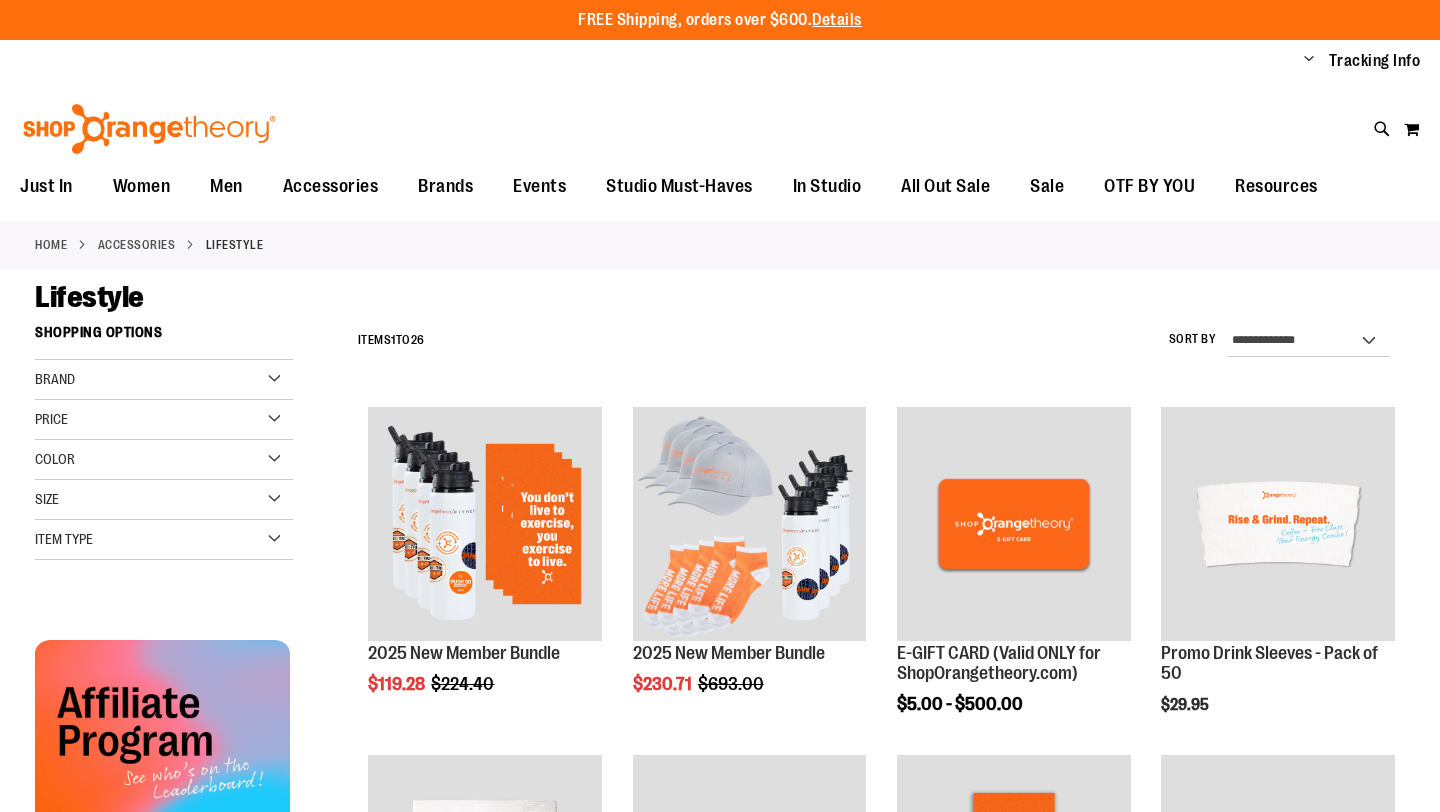 scroll, scrollTop: 0, scrollLeft: 0, axis: both 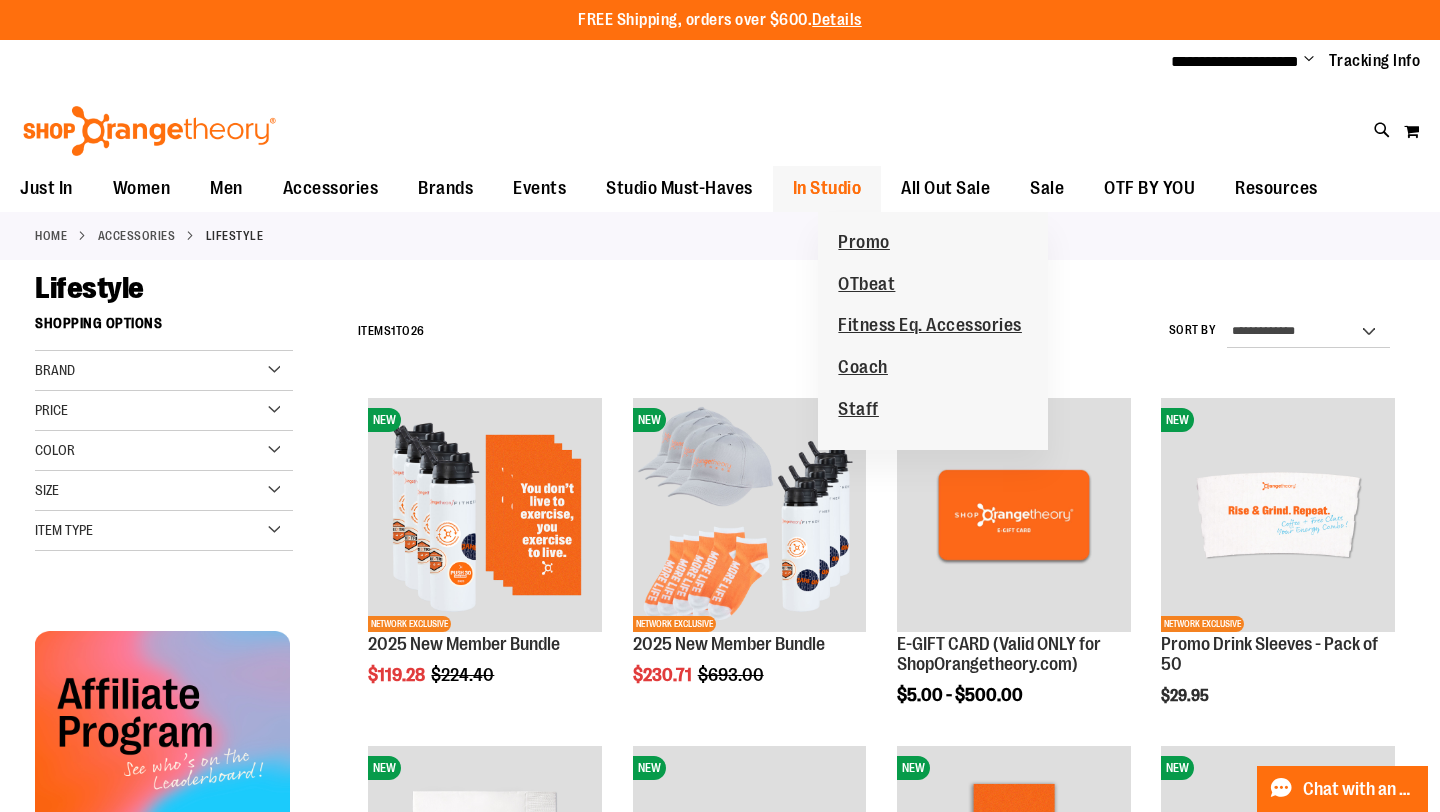 click on "In Studio" at bounding box center [827, 188] 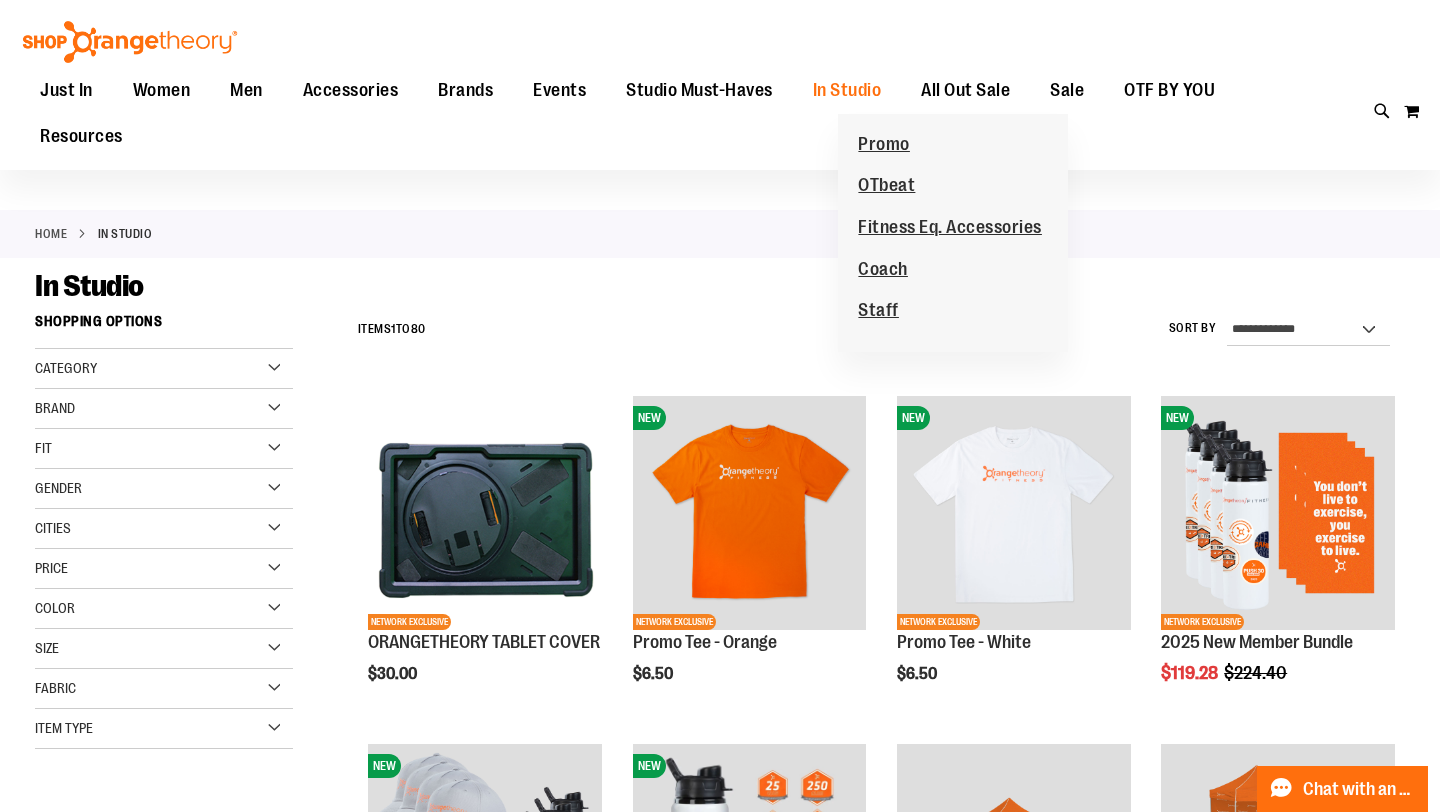 scroll, scrollTop: 276, scrollLeft: 0, axis: vertical 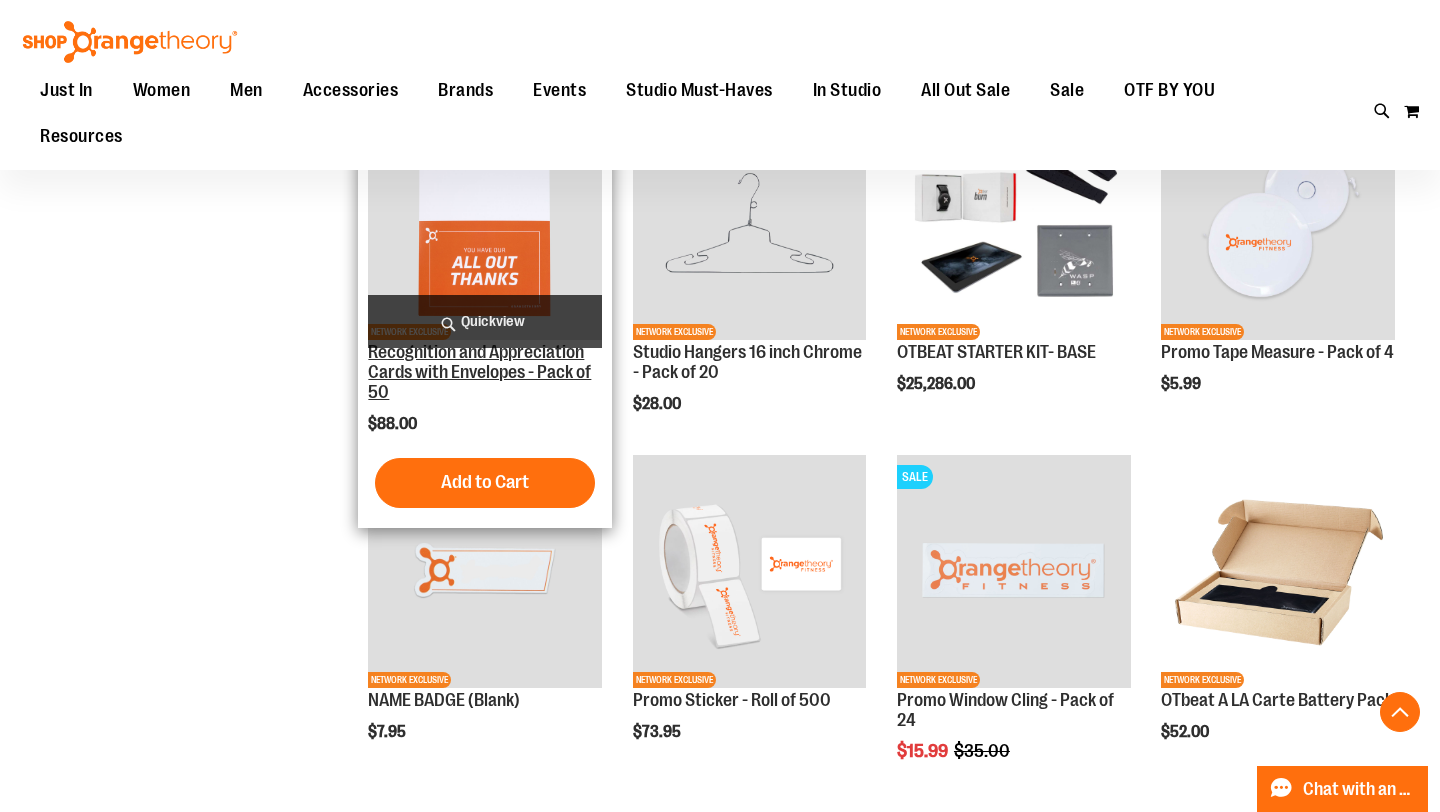 click on "Recognition and Appreciation Cards with Envelopes - Pack of 50" at bounding box center (479, 372) 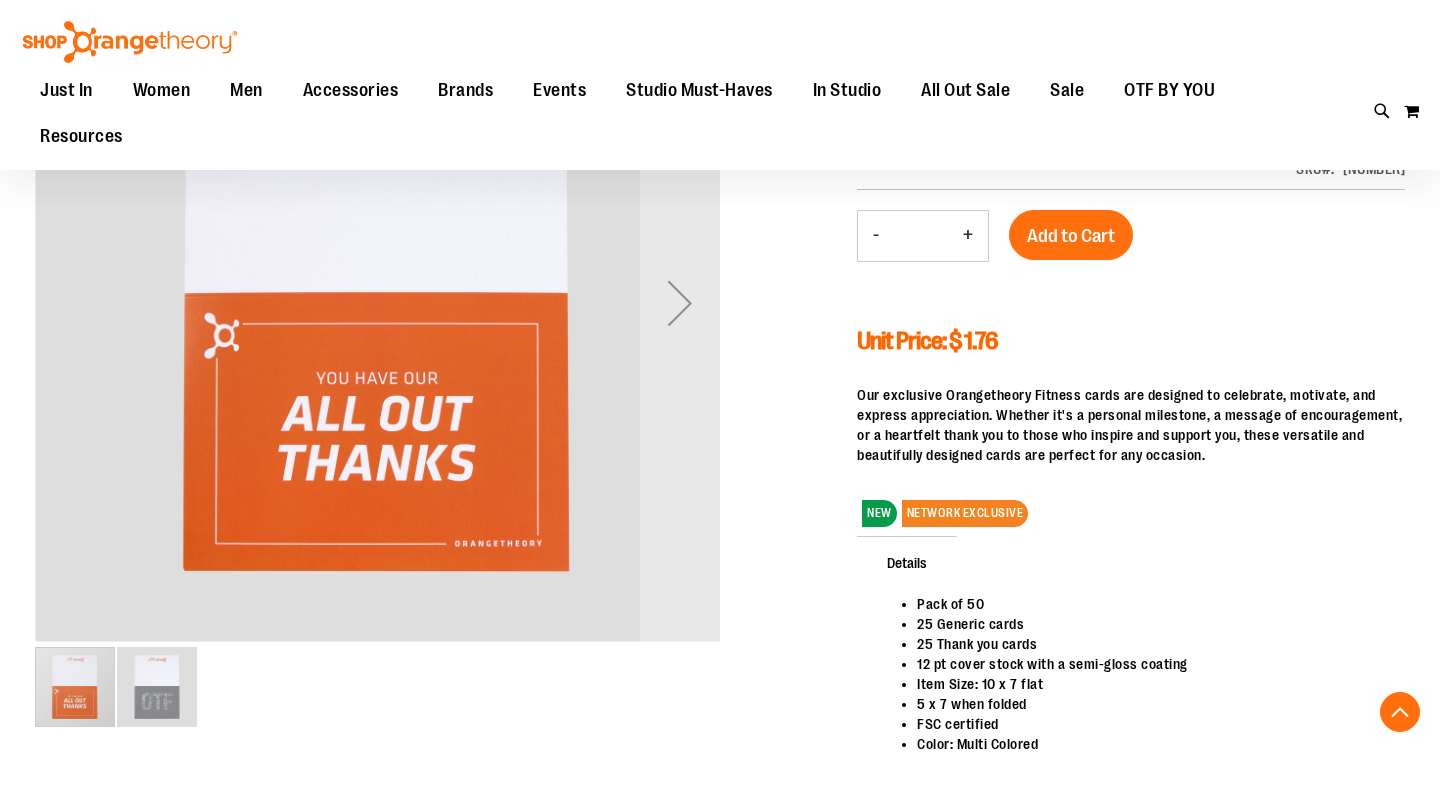 scroll, scrollTop: 884, scrollLeft: 0, axis: vertical 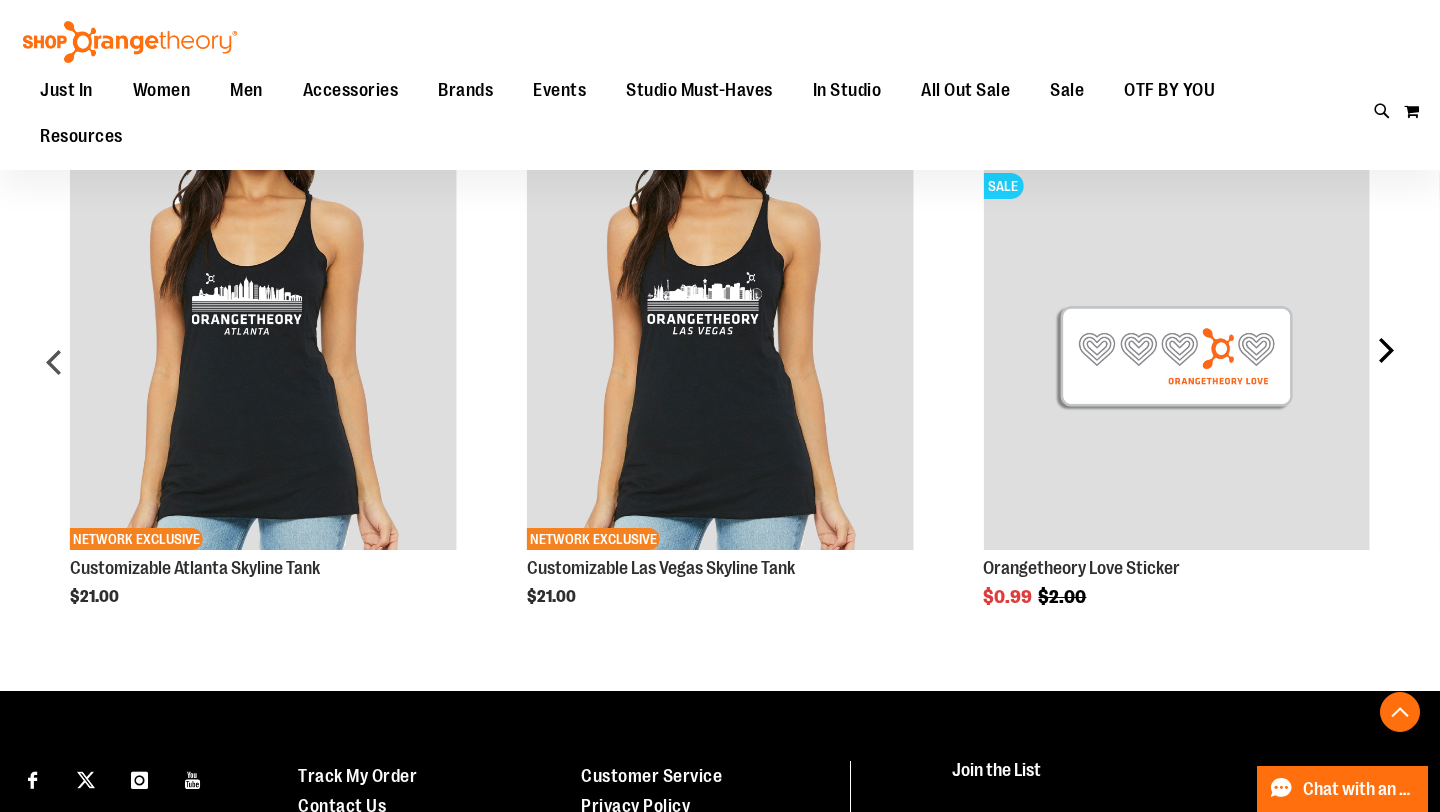 click on "next" at bounding box center [1385, 369] 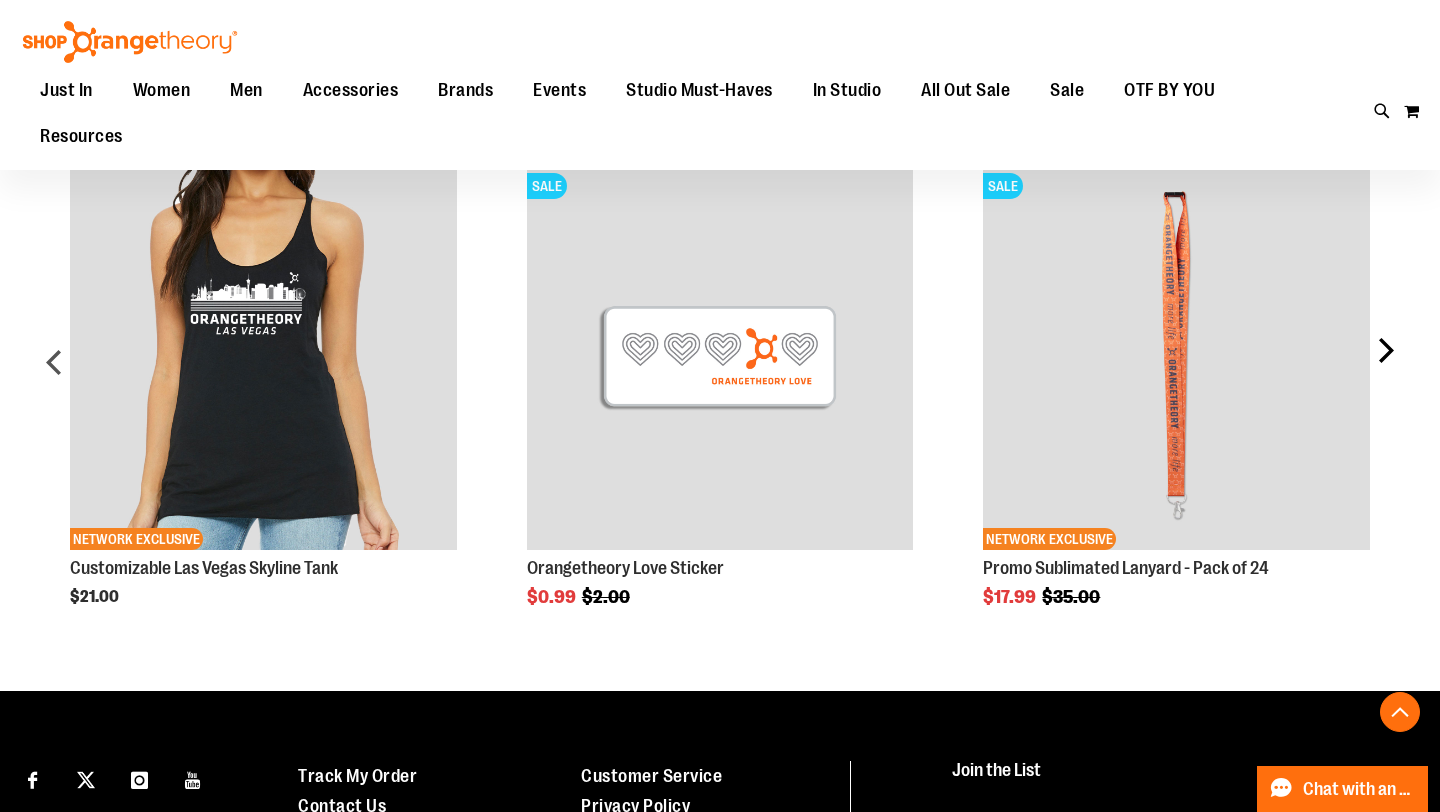 click on "next" at bounding box center (1385, 369) 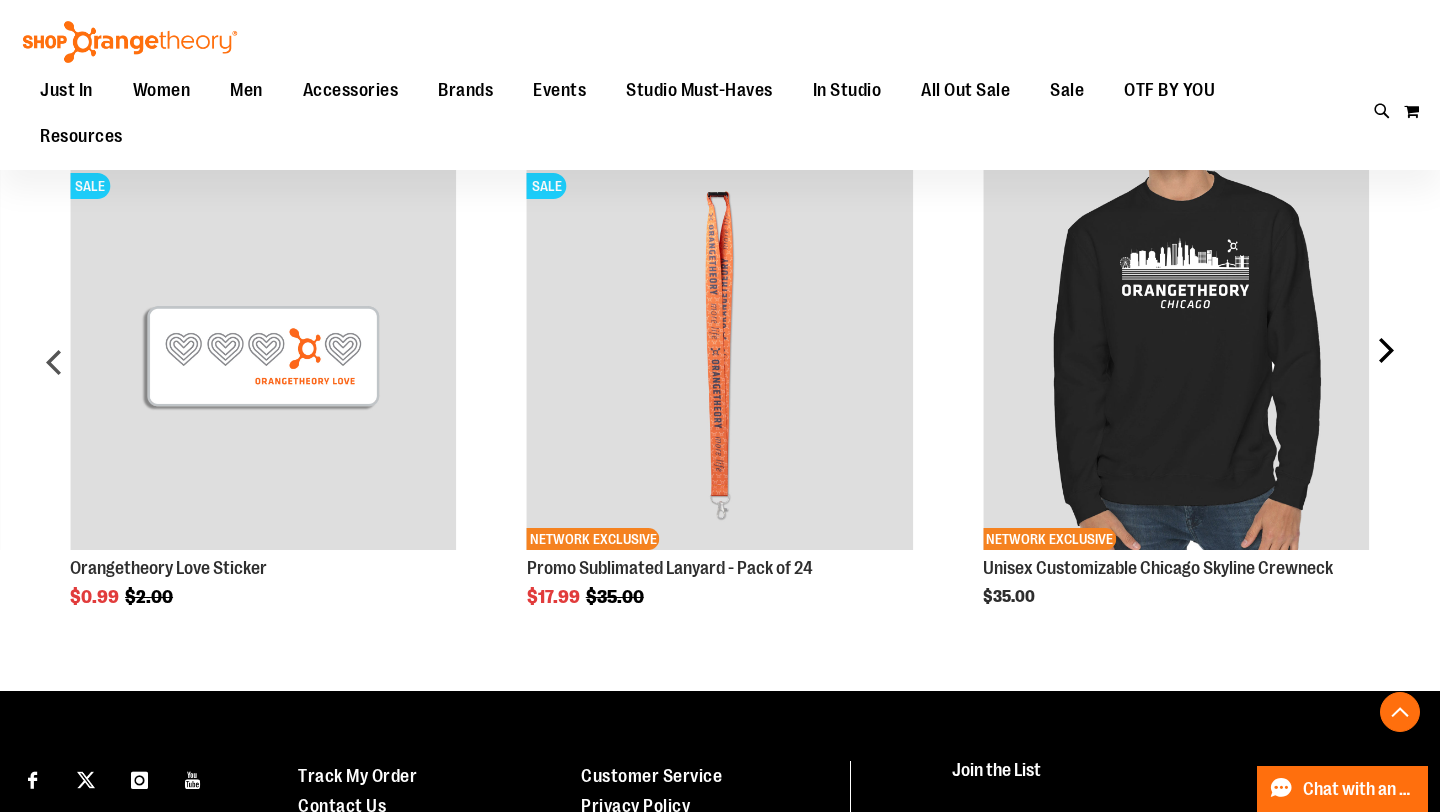 click on "next" at bounding box center [1385, 369] 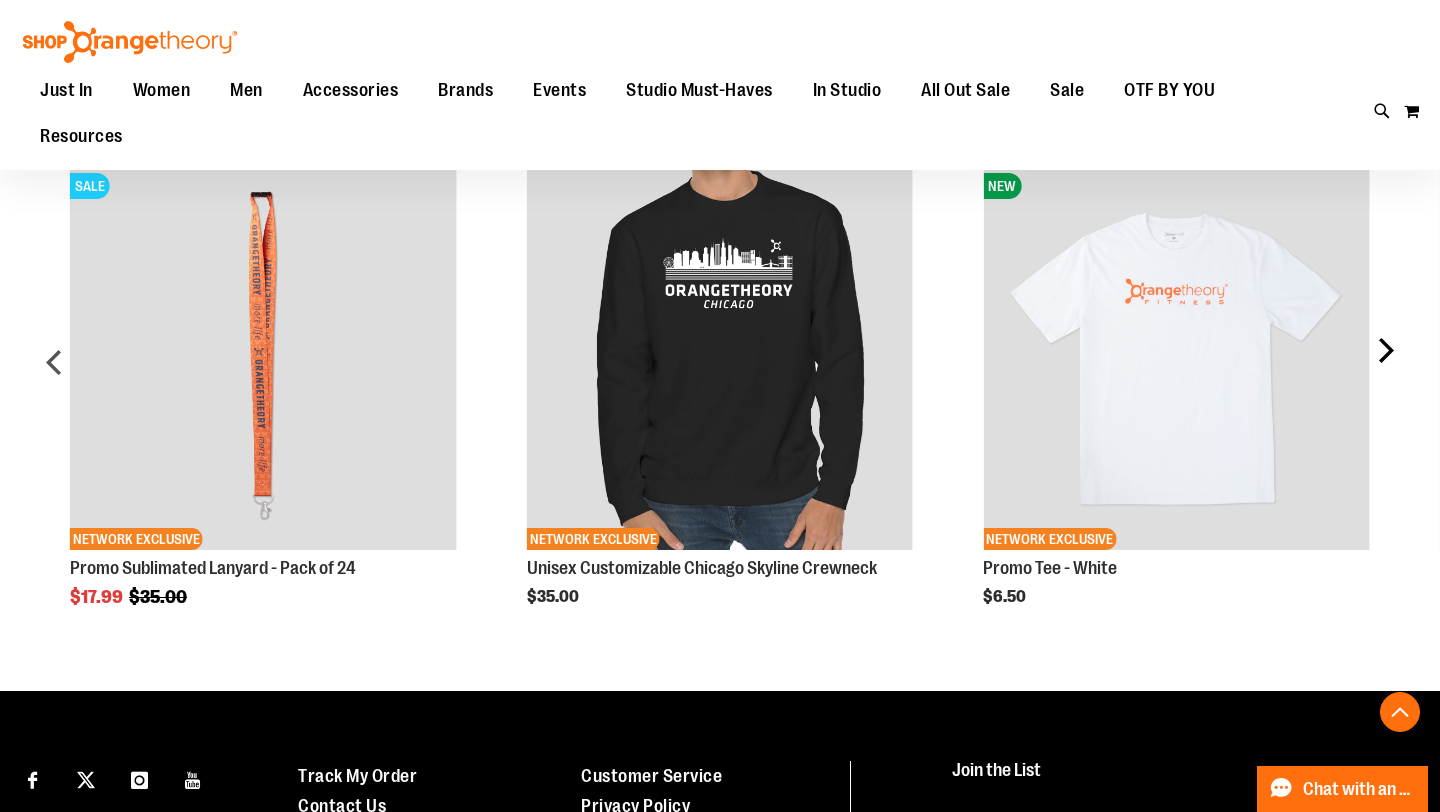 click on "next" at bounding box center [1385, 369] 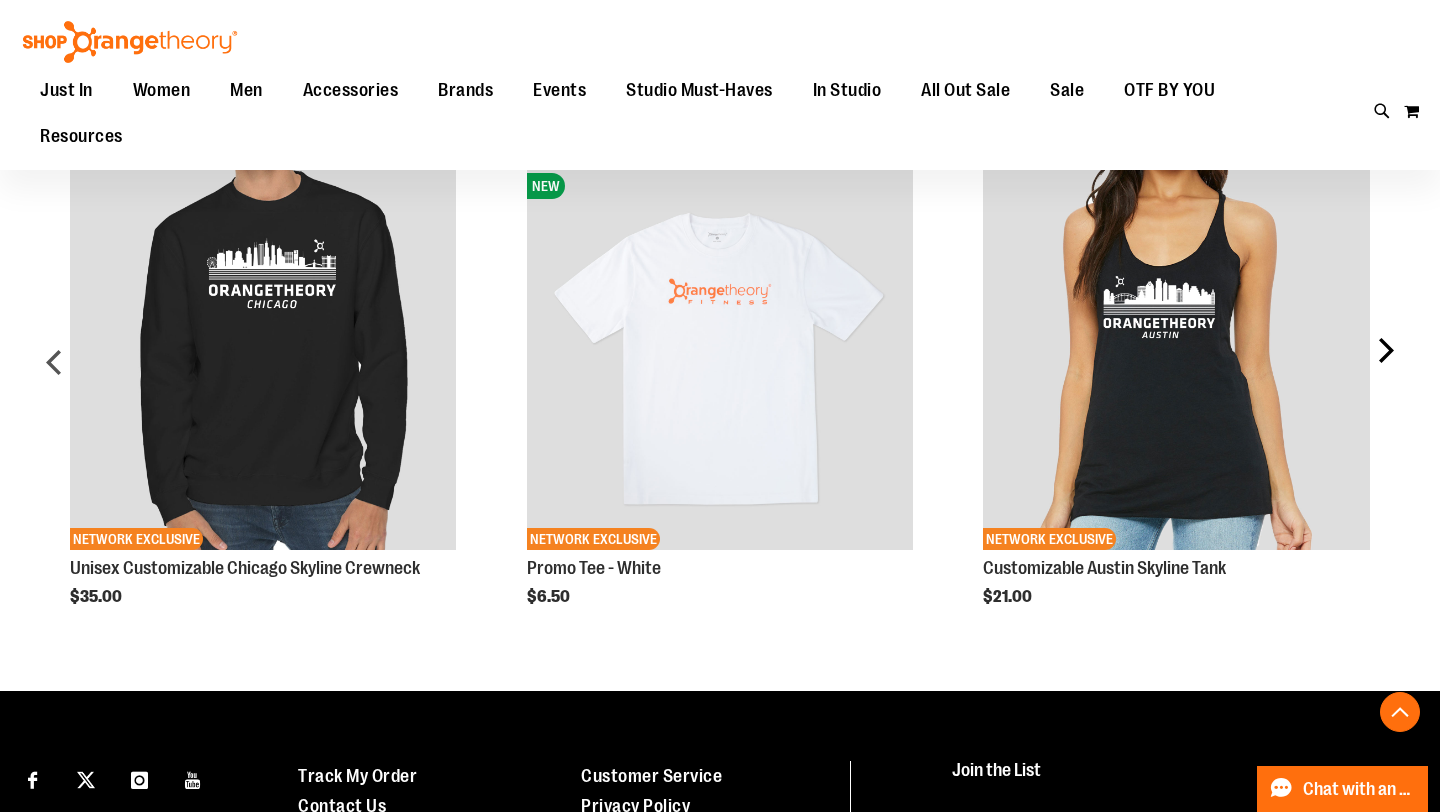 click on "next" at bounding box center (1385, 369) 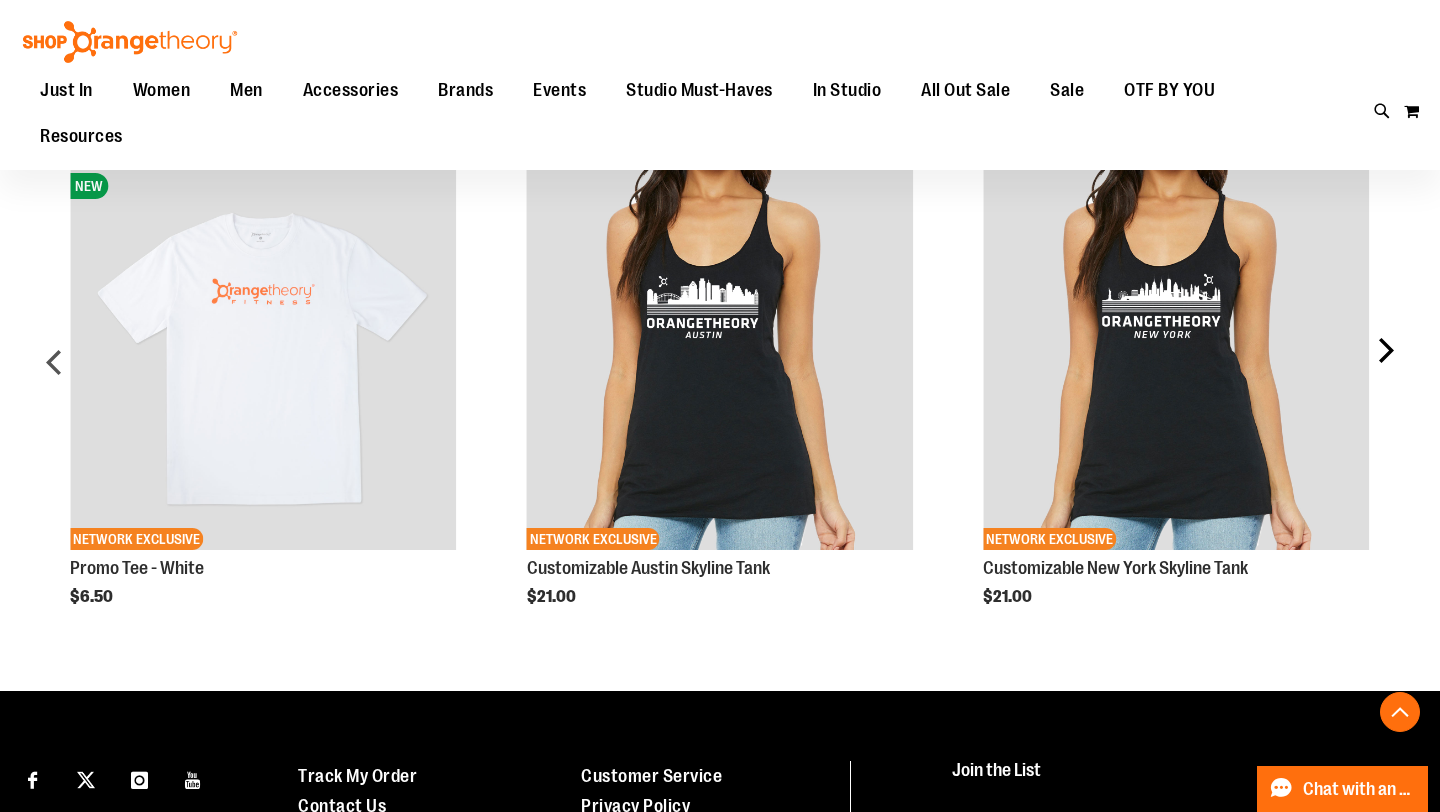 click on "next" at bounding box center [1385, 369] 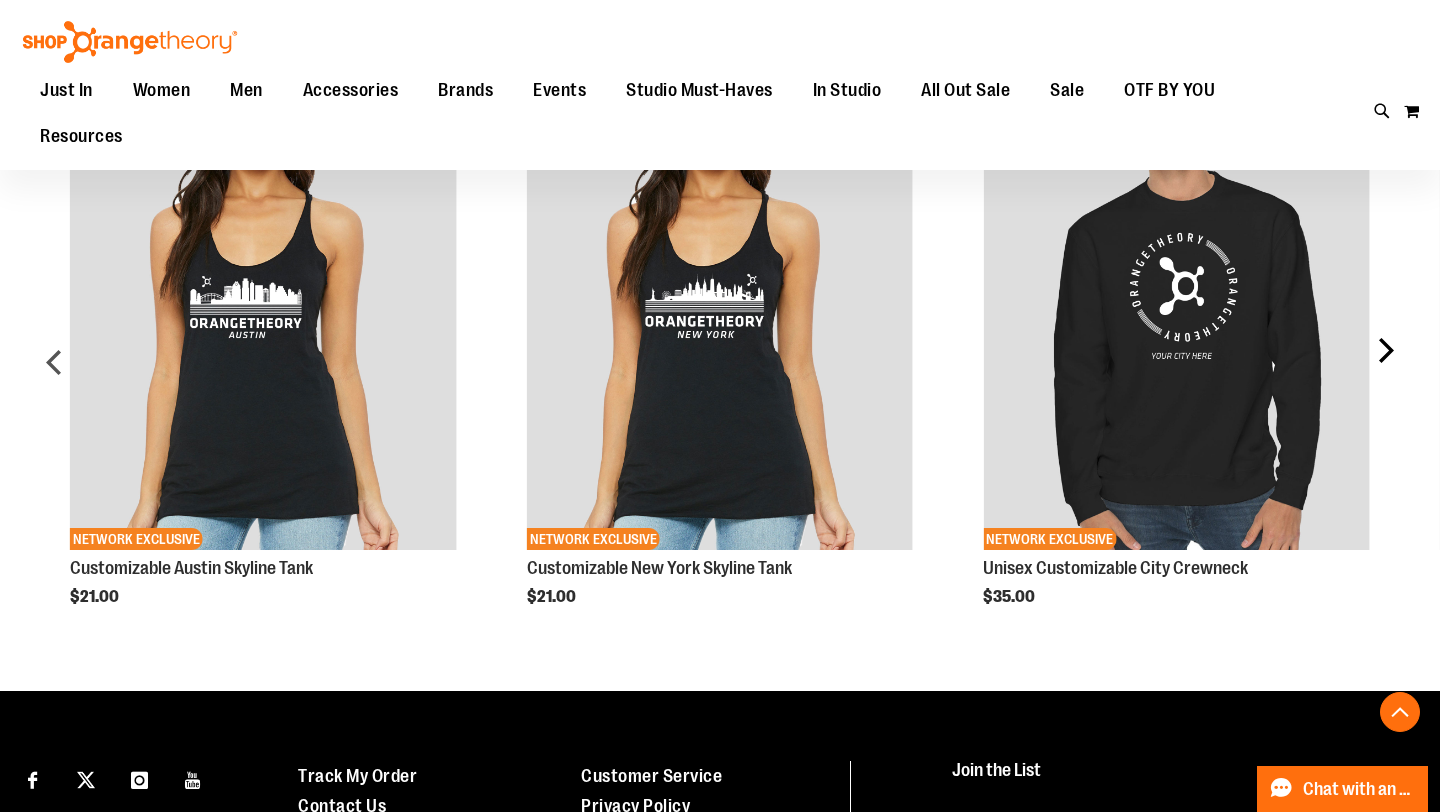 click on "next" at bounding box center [1385, 369] 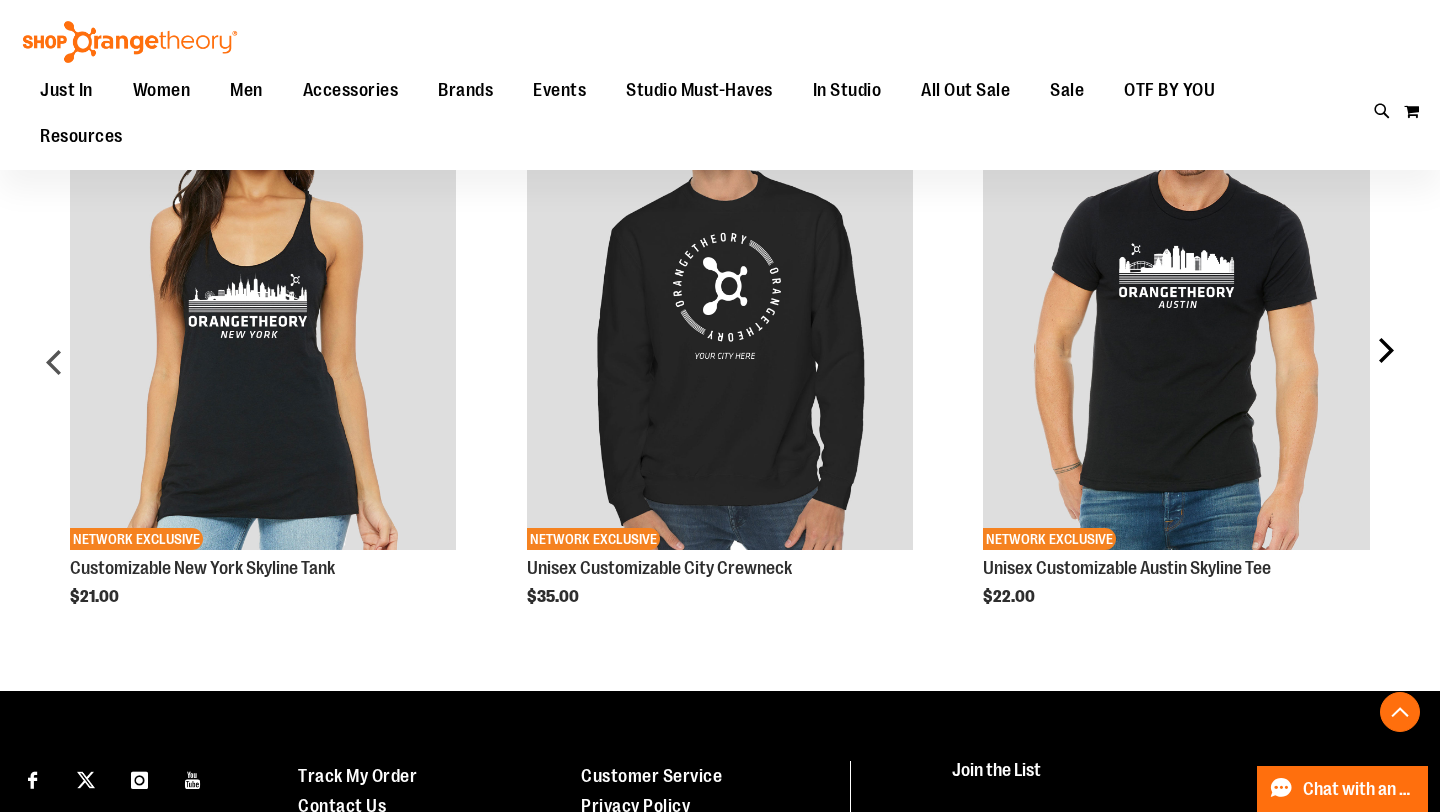 click on "next" at bounding box center (1385, 369) 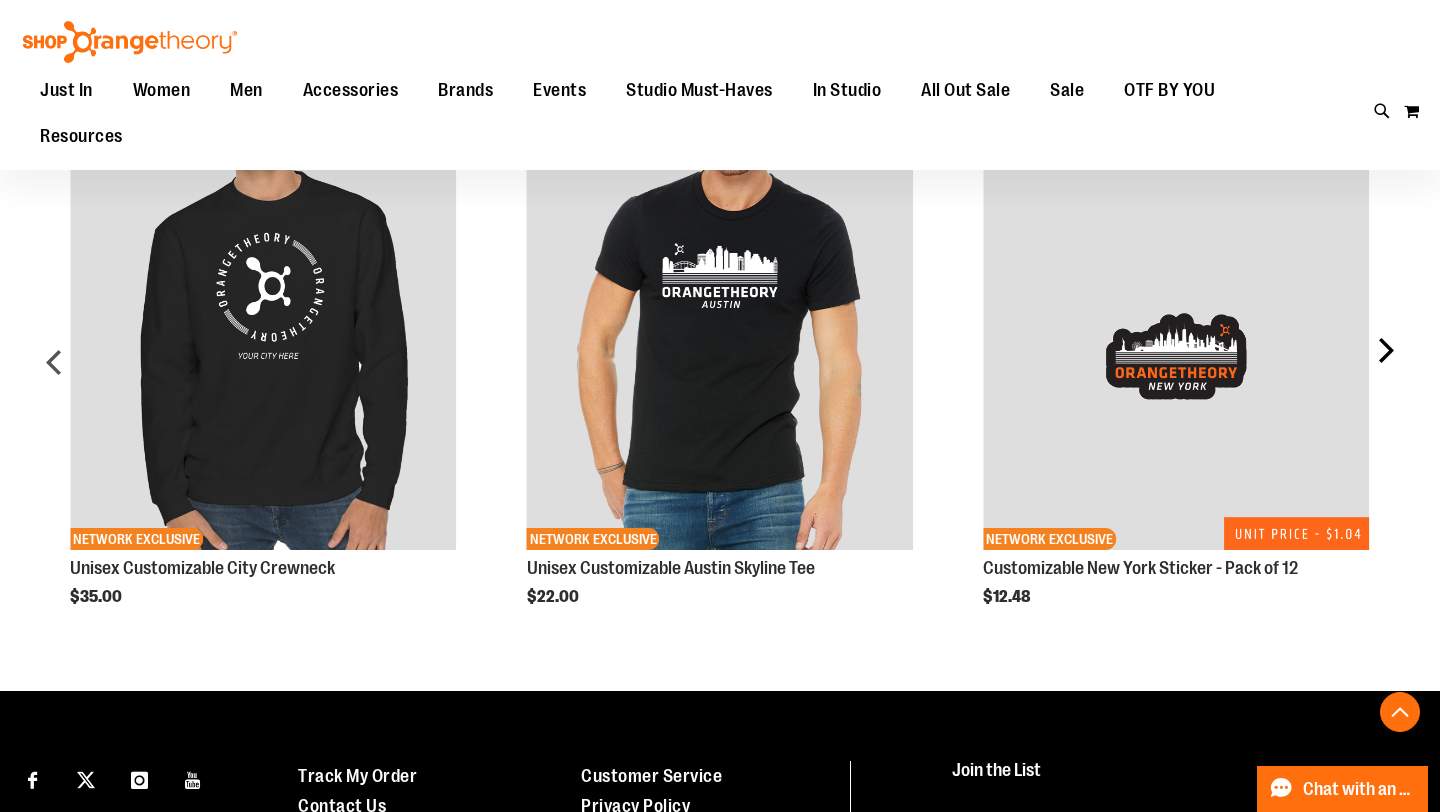 click on "next" at bounding box center (1385, 369) 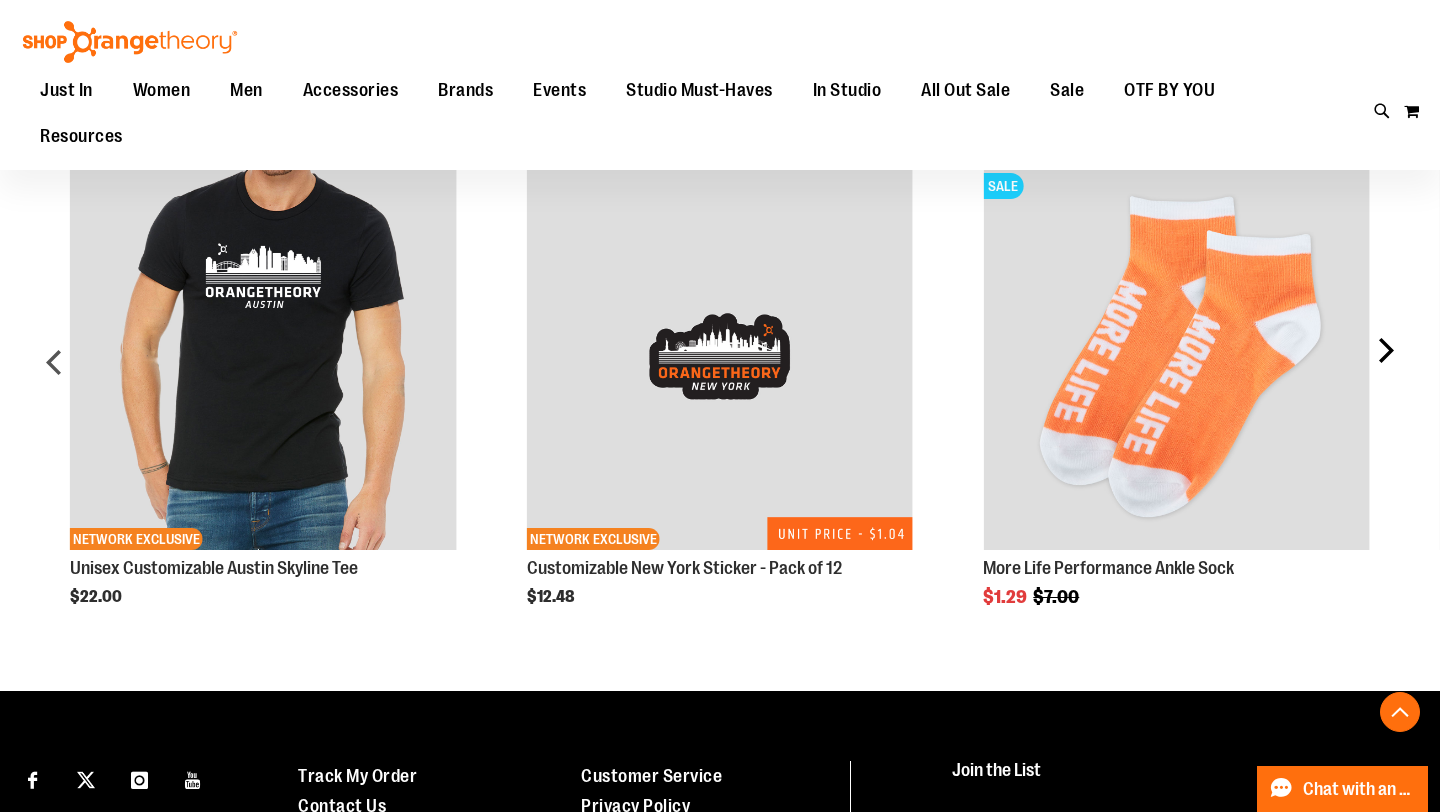 click on "next" at bounding box center [1385, 369] 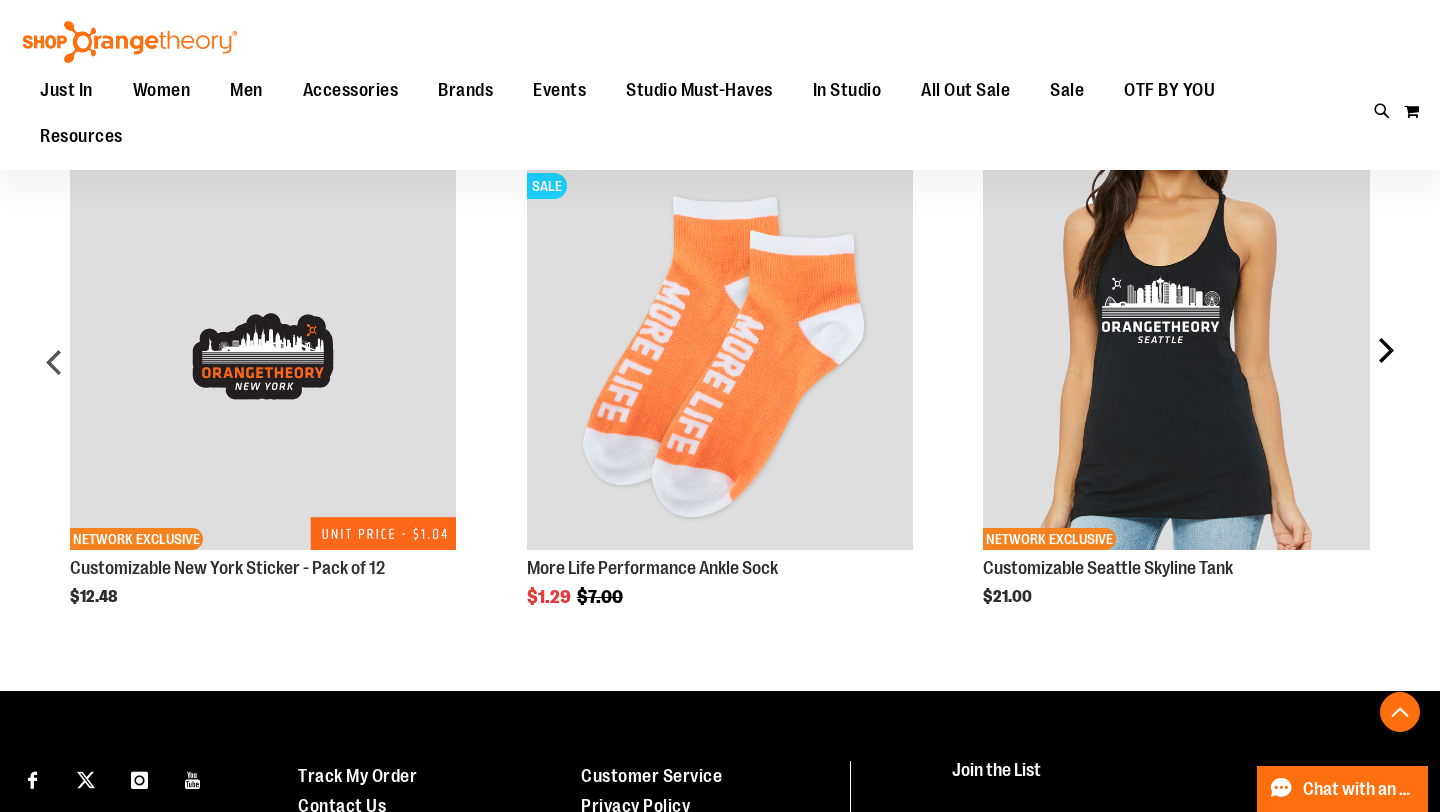 click on "next" at bounding box center (1385, 369) 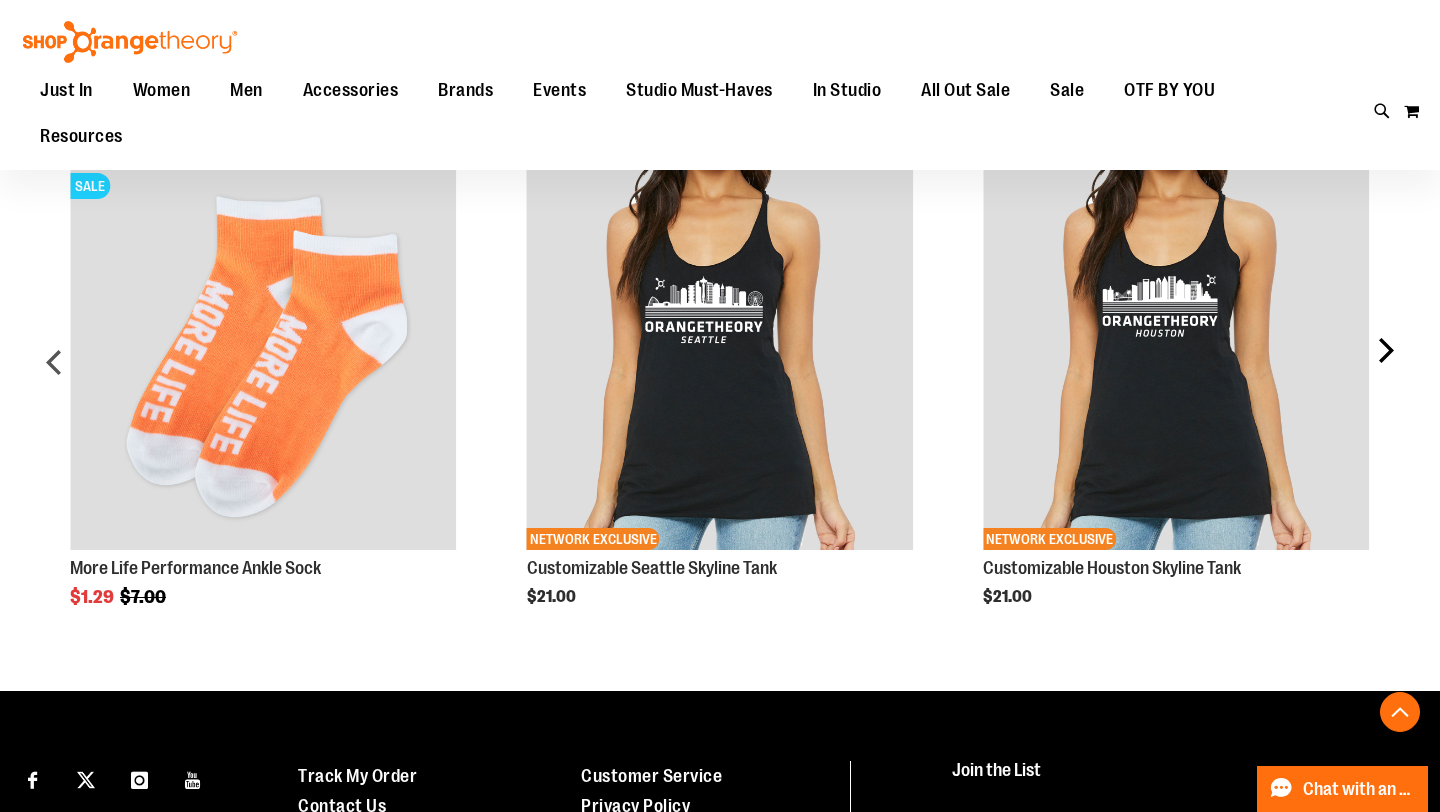 click on "next" at bounding box center (1385, 369) 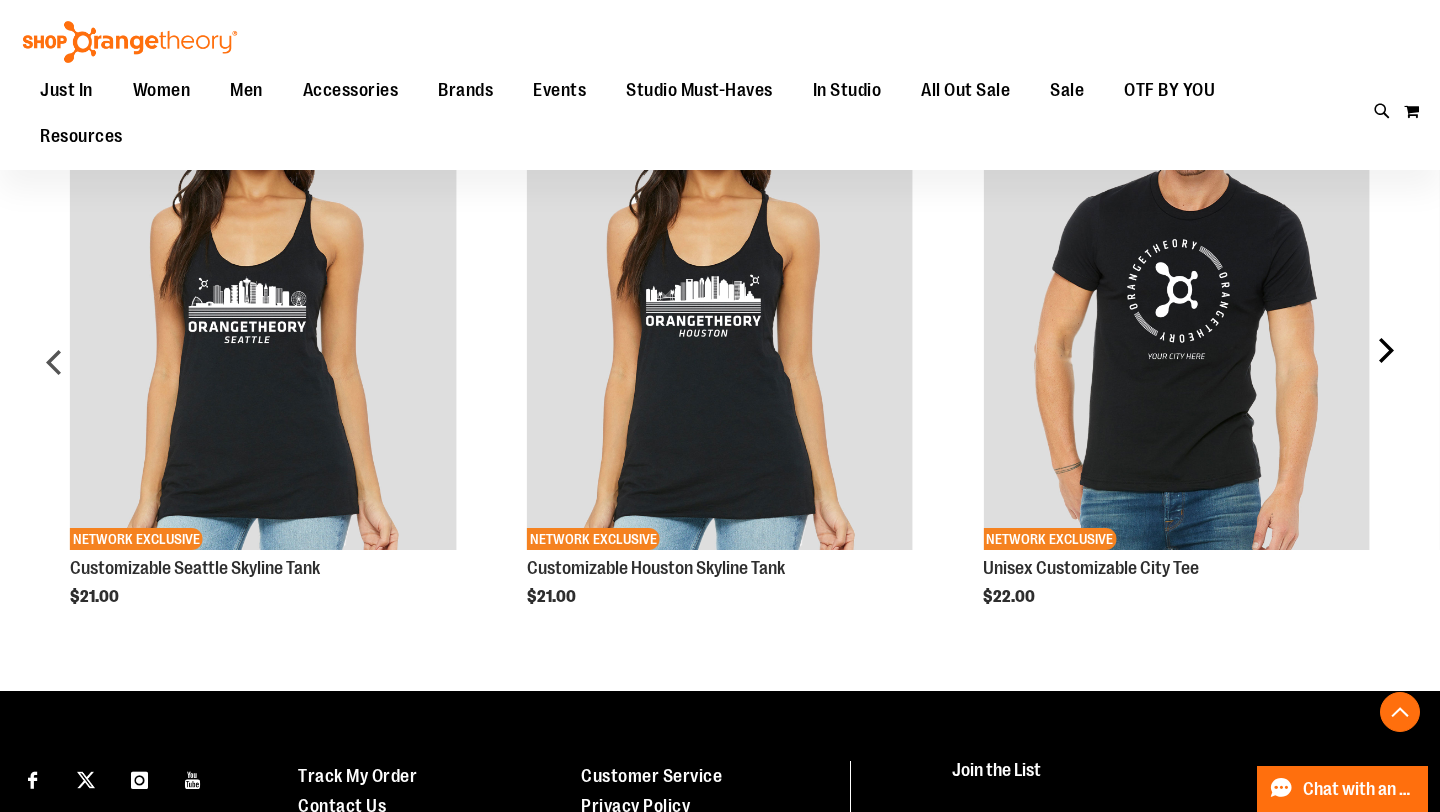 click on "next" at bounding box center (1385, 369) 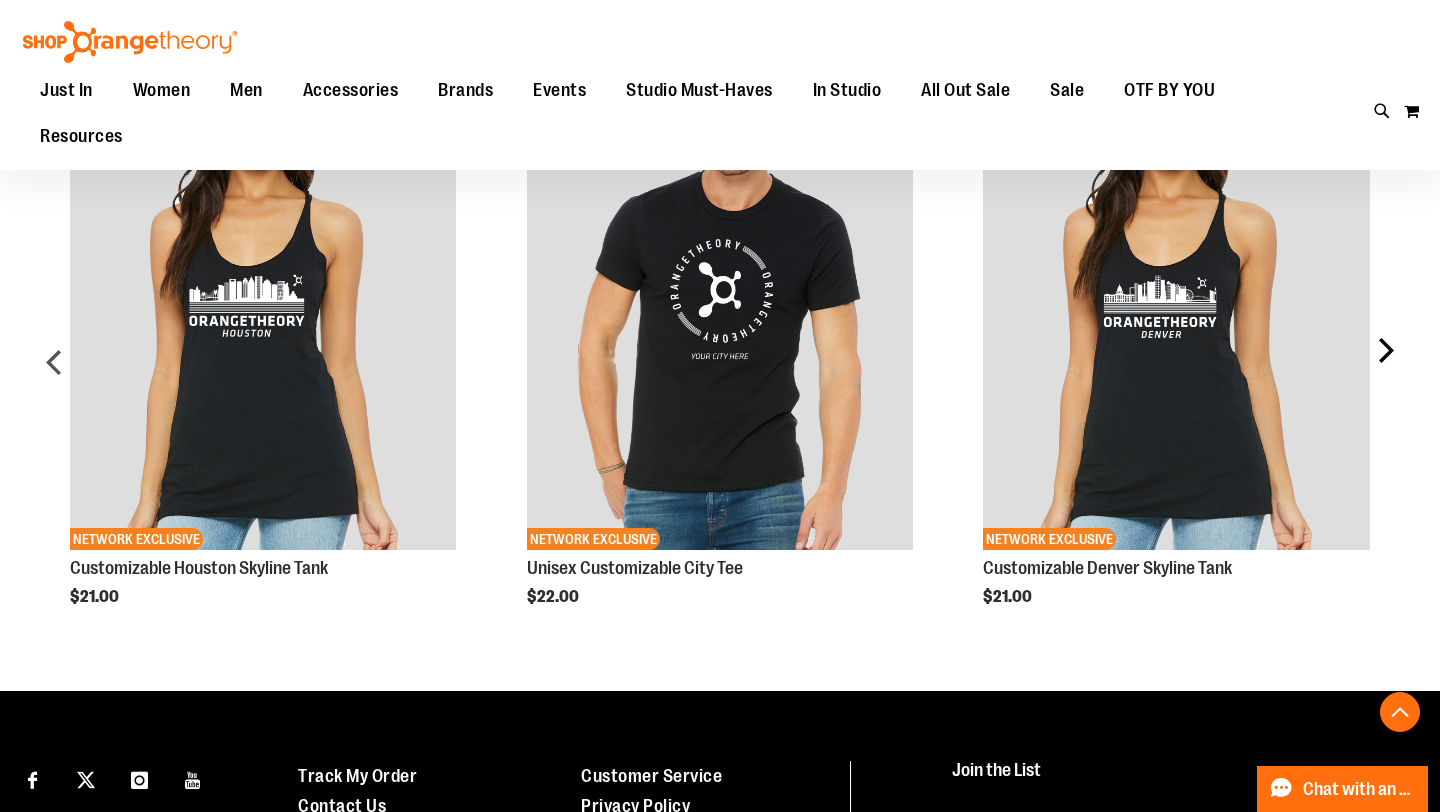 click on "next" at bounding box center [1385, 369] 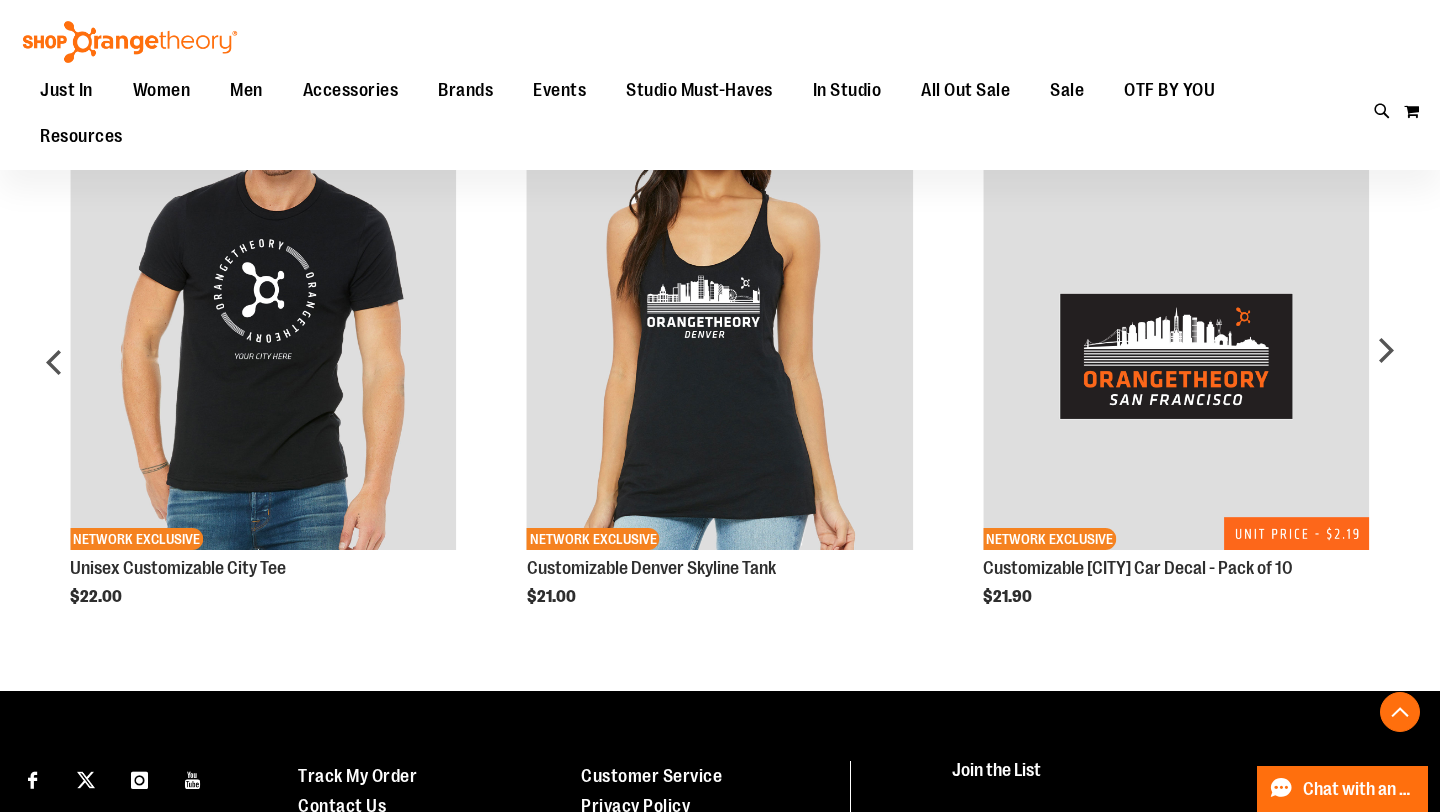 click at bounding box center (130, 42) 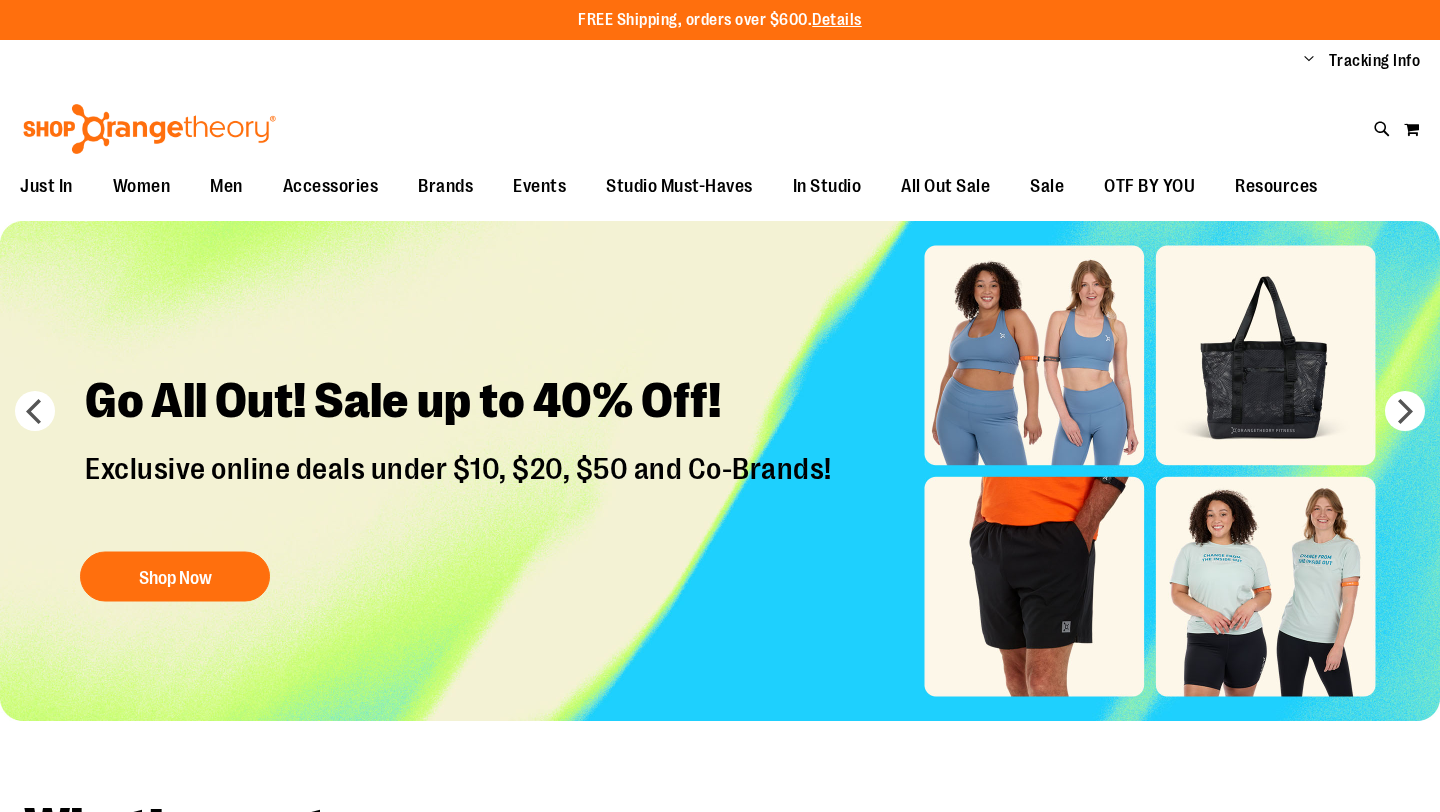 scroll, scrollTop: 0, scrollLeft: 0, axis: both 